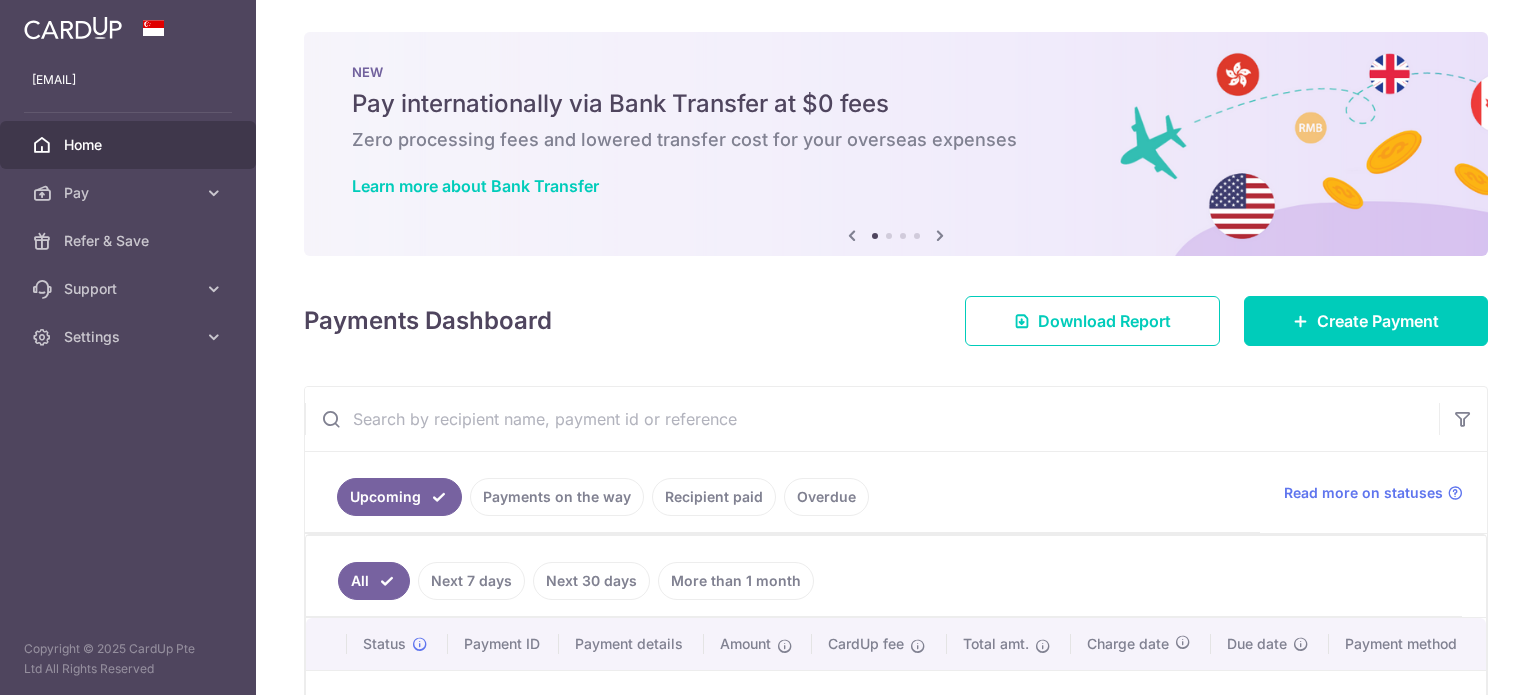 scroll, scrollTop: 0, scrollLeft: 0, axis: both 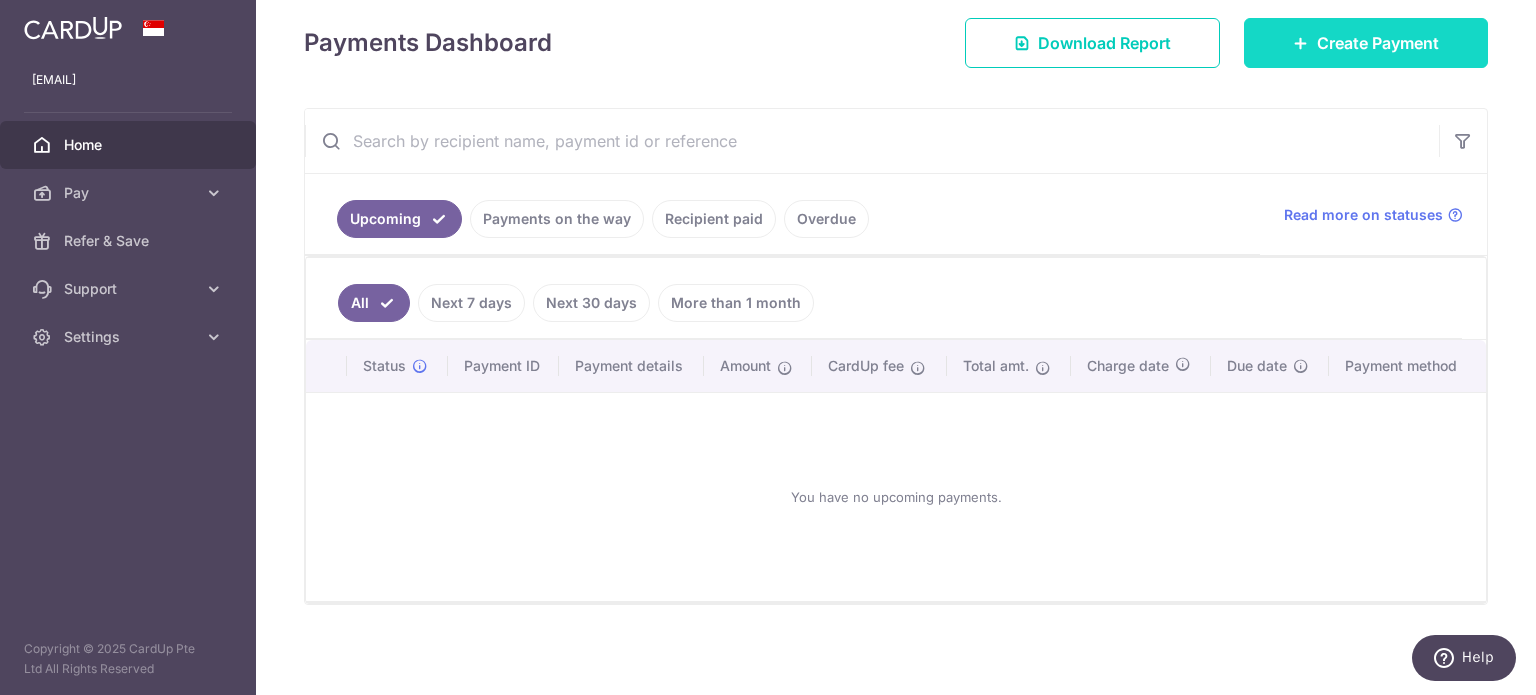 click on "Create Payment" at bounding box center [1366, 43] 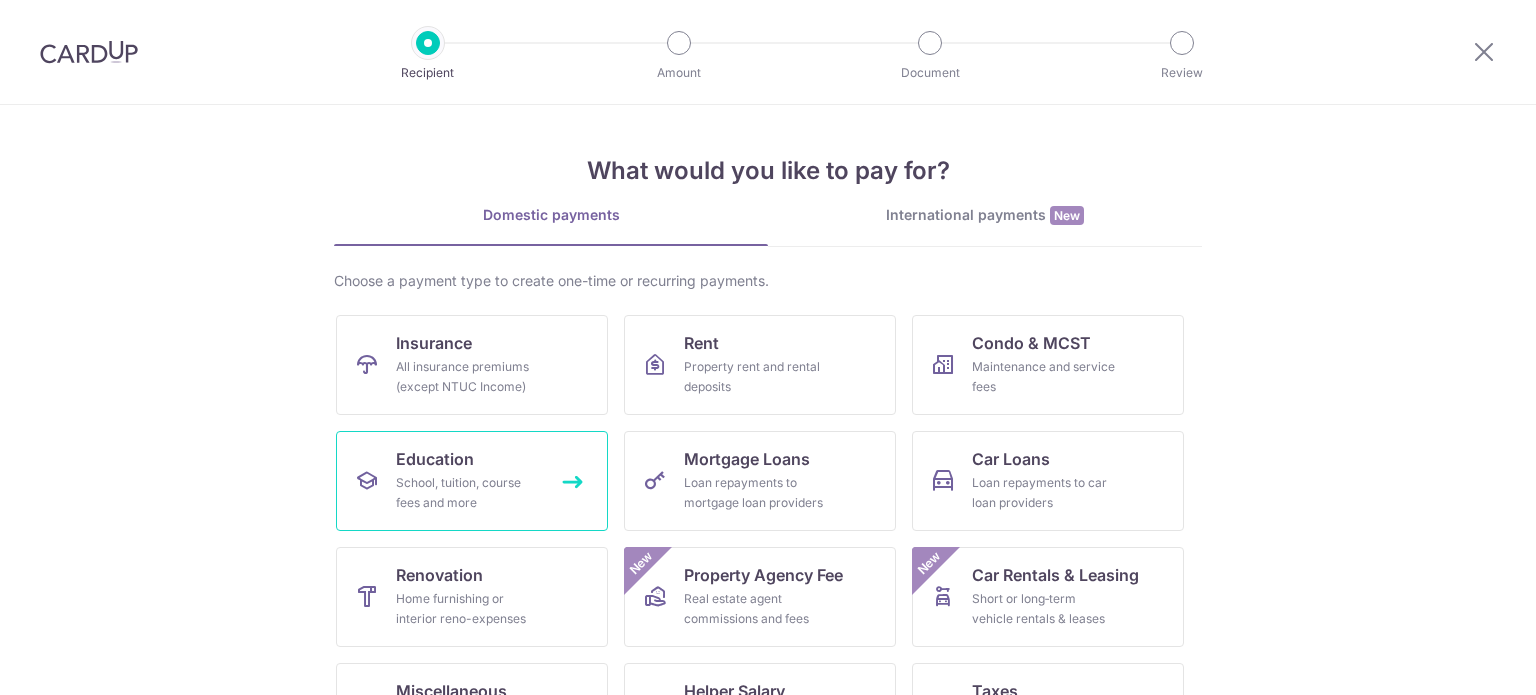 scroll, scrollTop: 0, scrollLeft: 0, axis: both 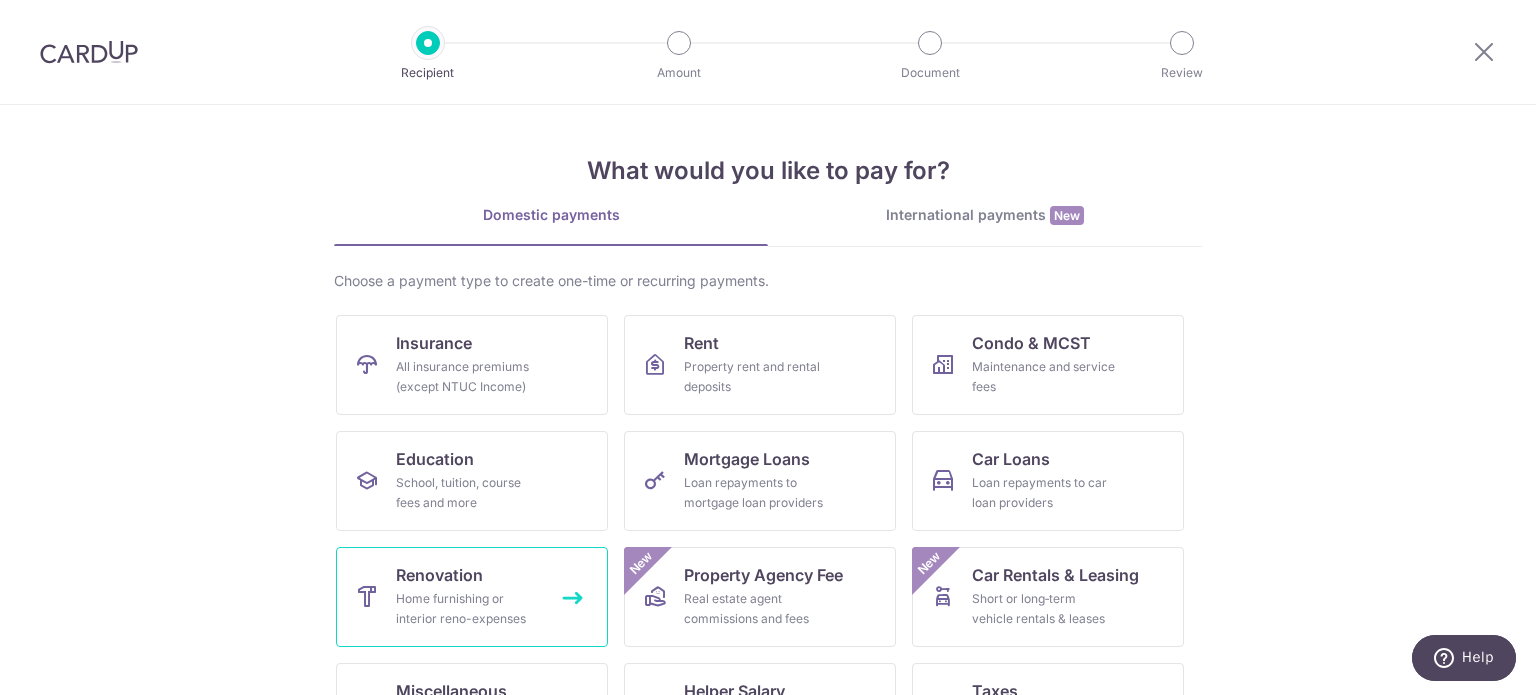 click on "Home furnishing or interior reno-expenses" at bounding box center (468, 609) 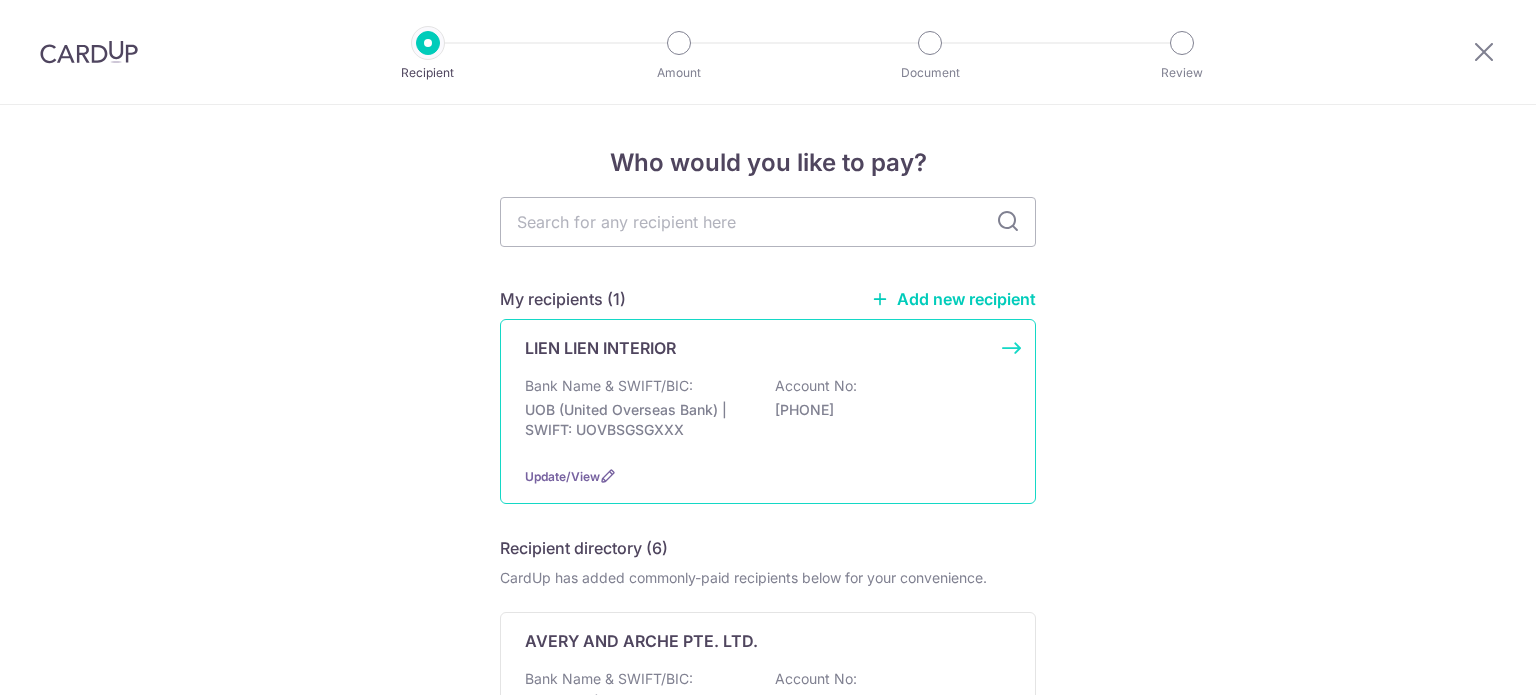 click on "Bank Name & SWIFT/BIC:" at bounding box center (609, 386) 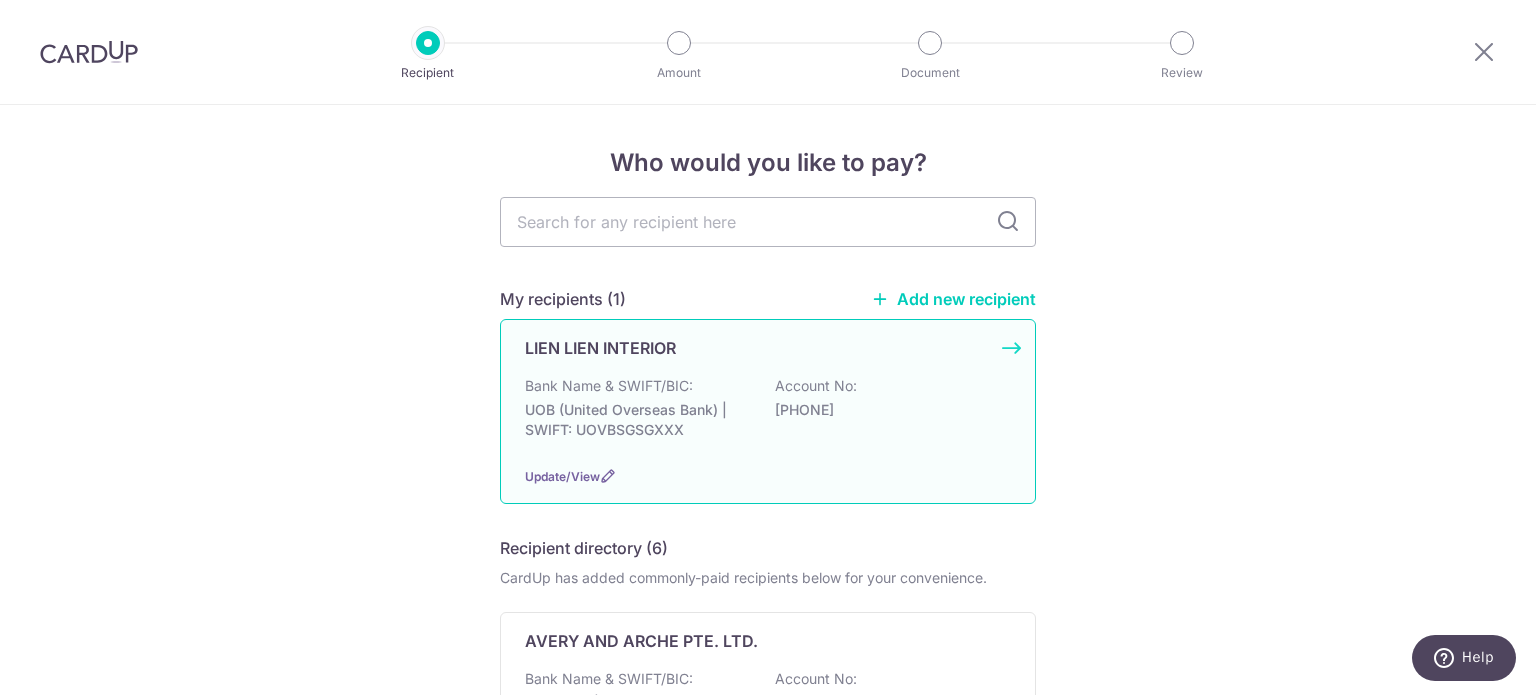 scroll, scrollTop: 0, scrollLeft: 0, axis: both 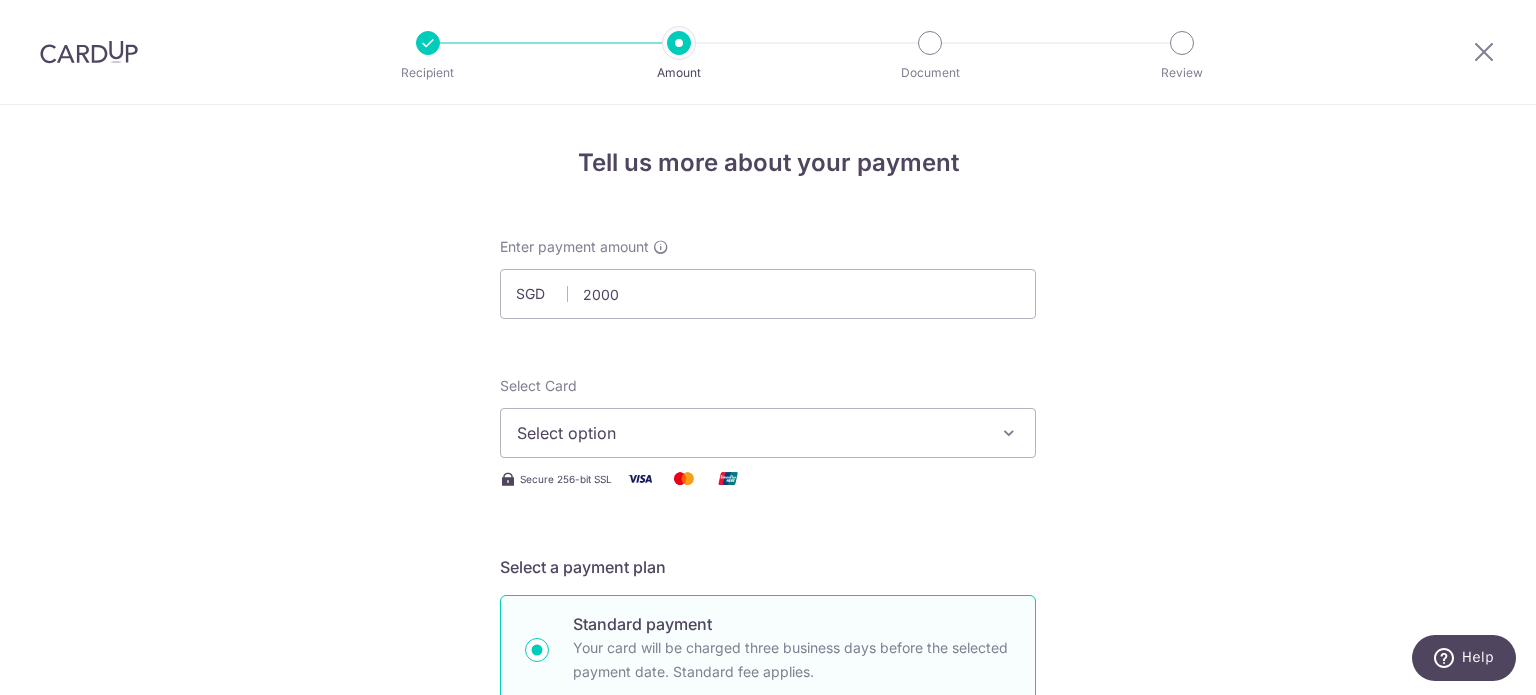 type on "2,000.00" 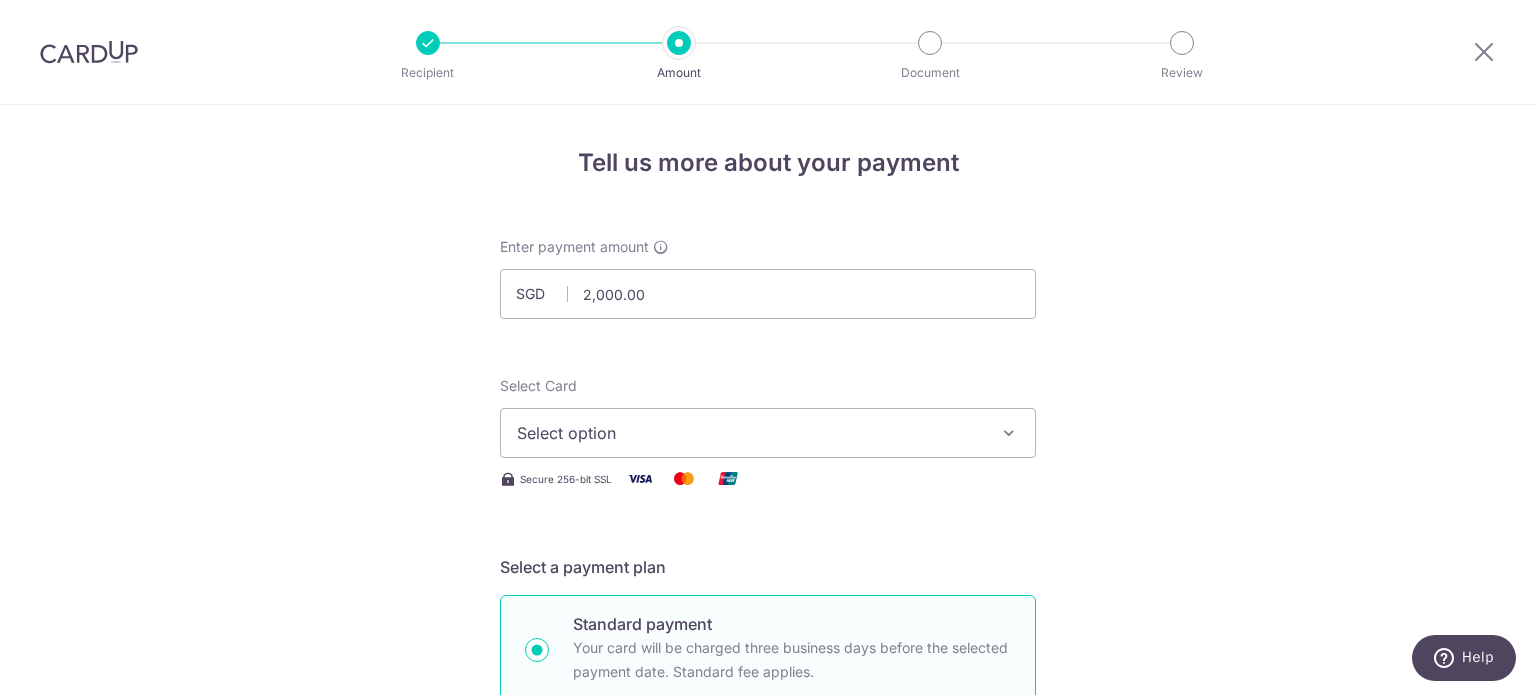 click on "Tell us more about your payment
Enter payment amount
SGD
2,000.00
2000.00
Select Card
Select option
Add credit card
Your Cards
**** 2991
Secure 256-bit SSL
Text
New card details
Card
Secure 256-bit SSL" at bounding box center [768, 1076] 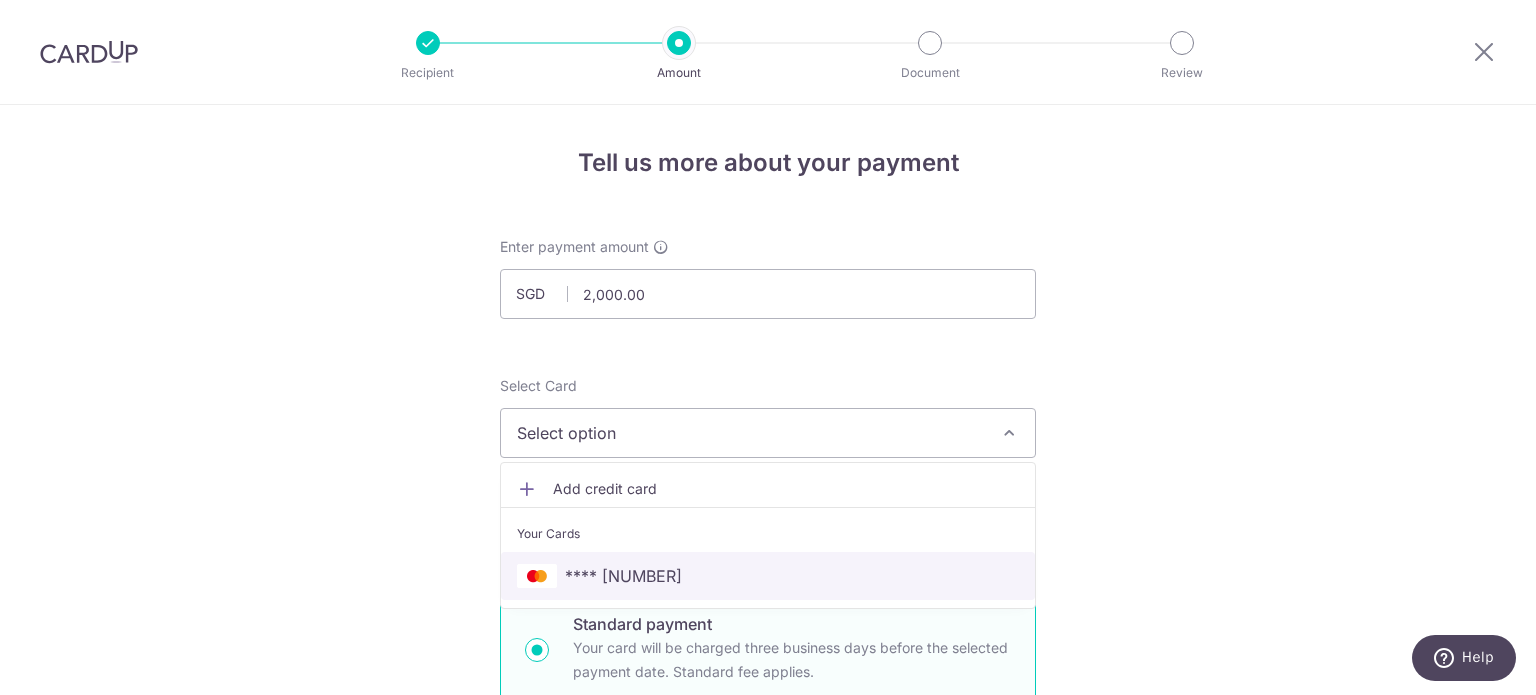 click on "**** 2991" at bounding box center (623, 576) 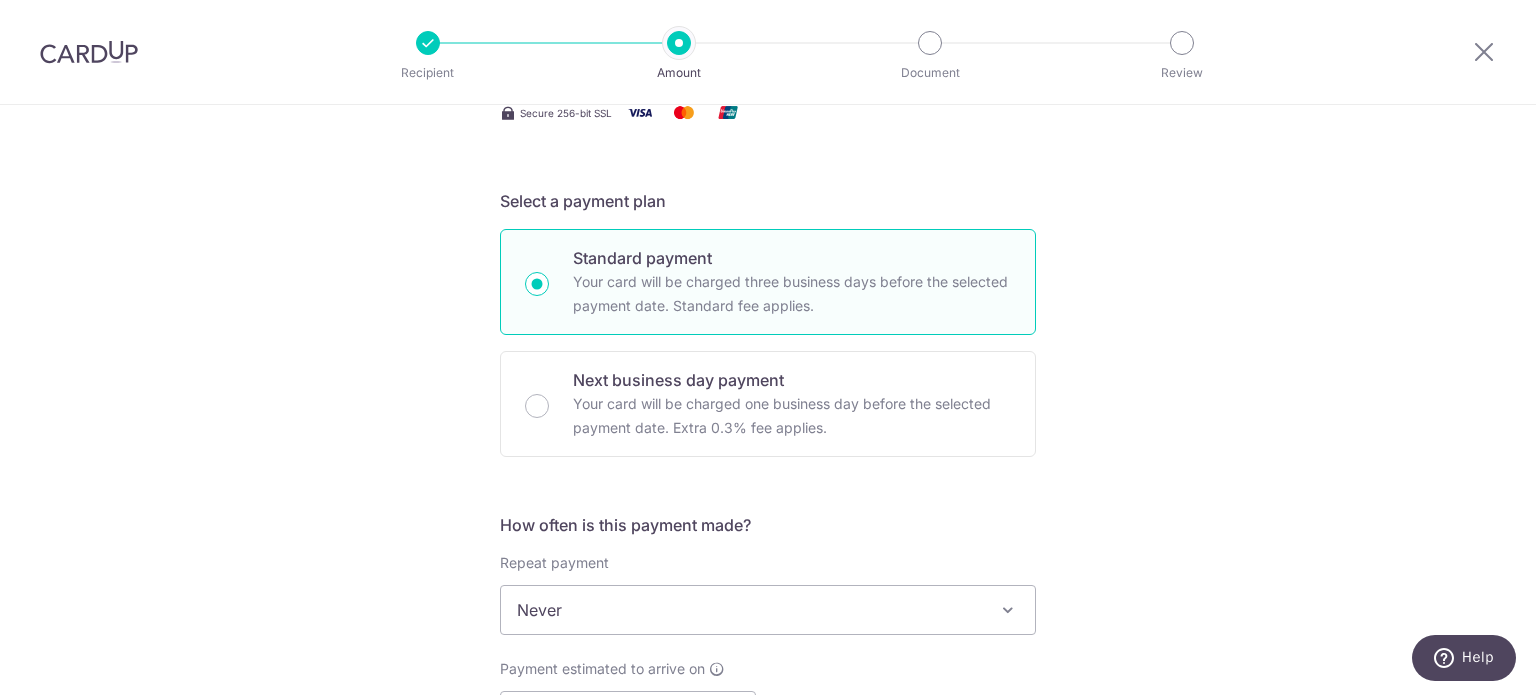 scroll, scrollTop: 733, scrollLeft: 0, axis: vertical 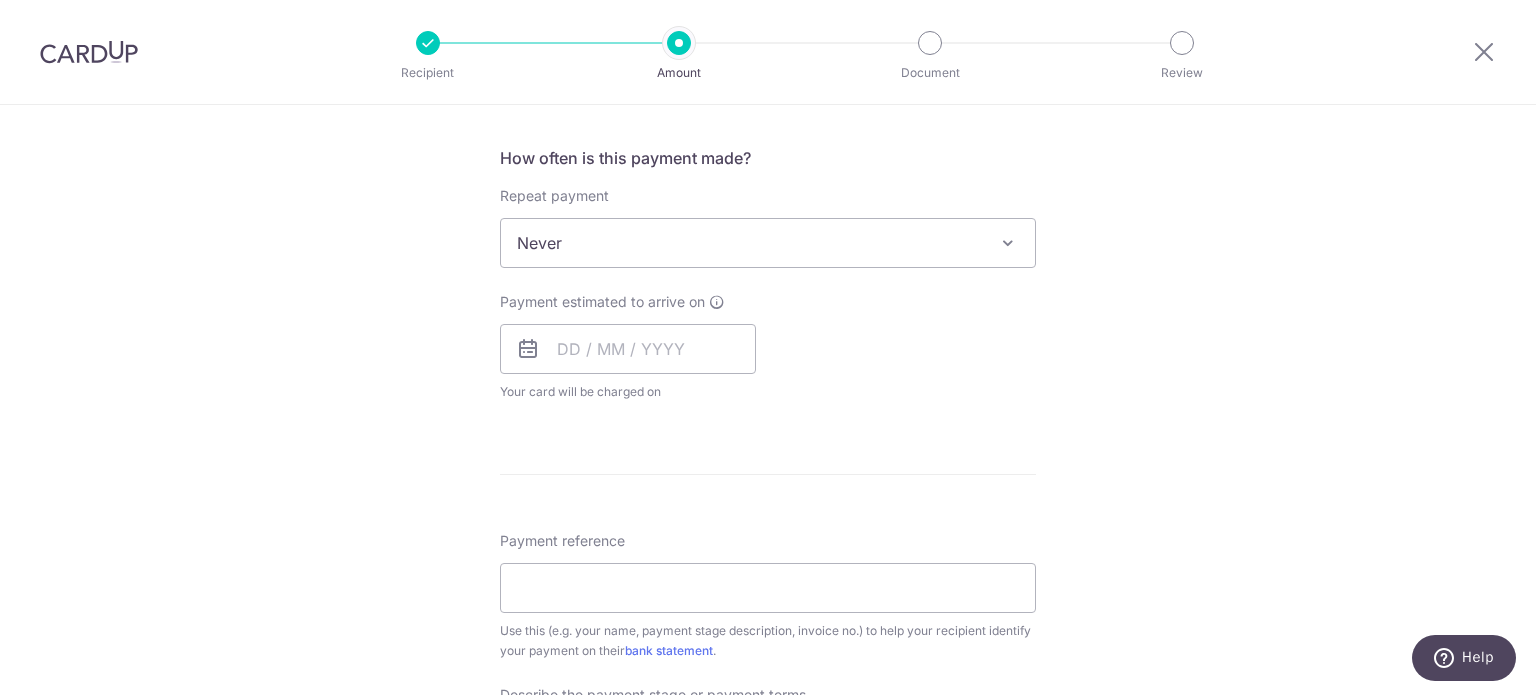 click on "Never" at bounding box center (768, 243) 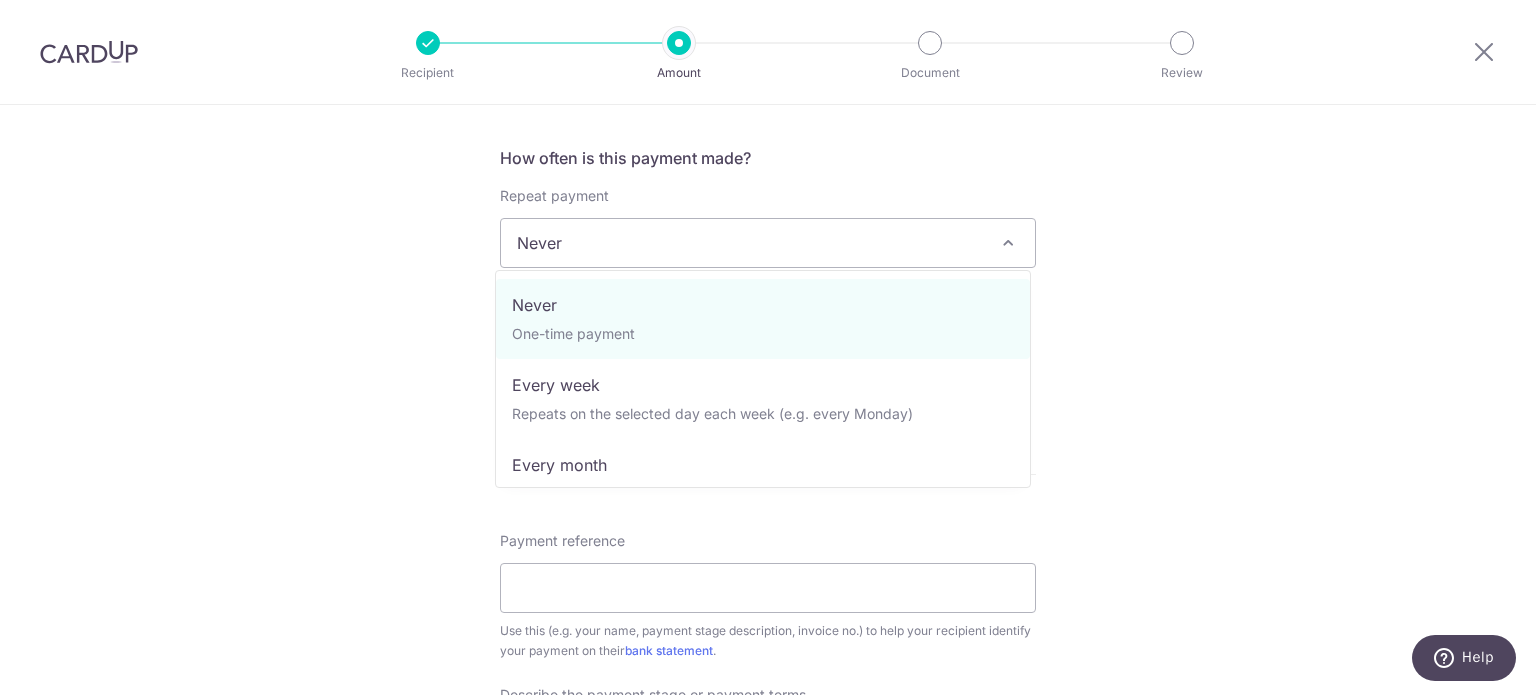 click on "Never" at bounding box center (768, 243) 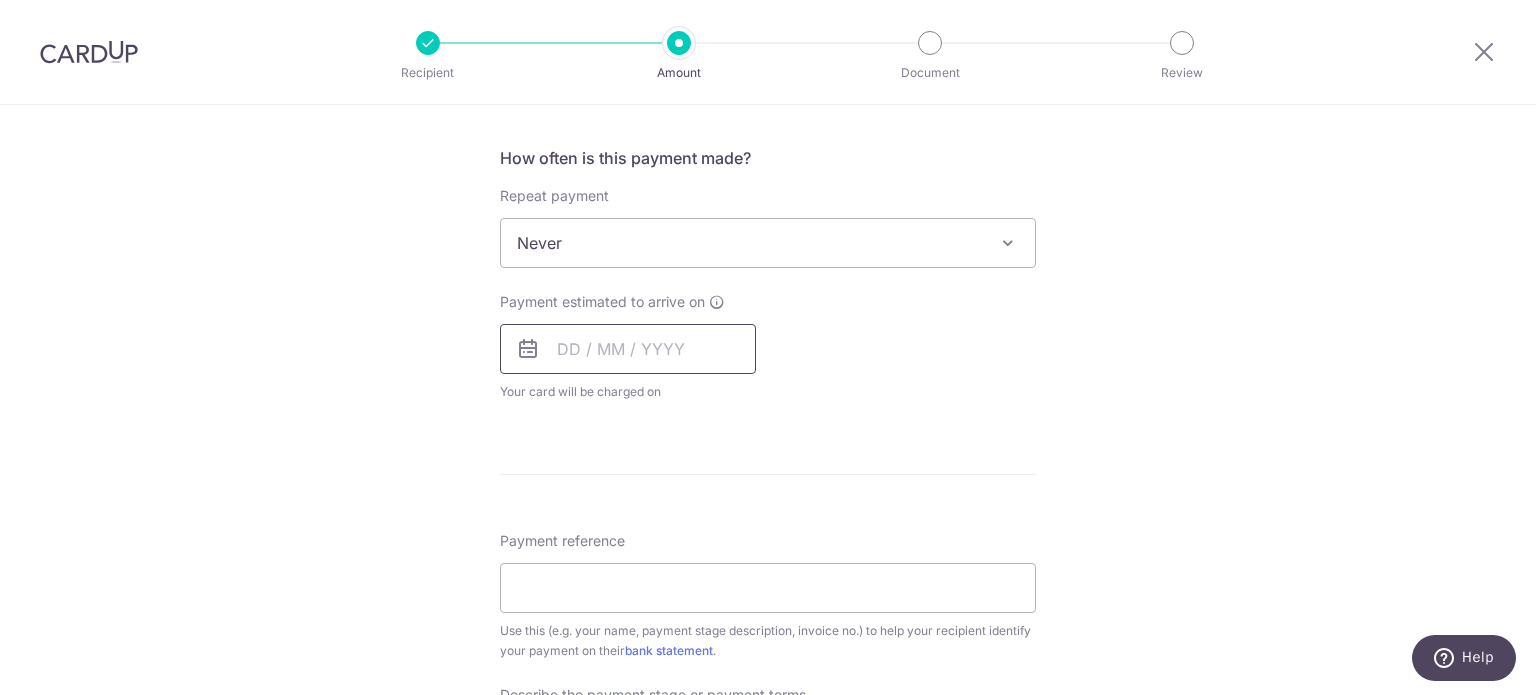 click at bounding box center (628, 349) 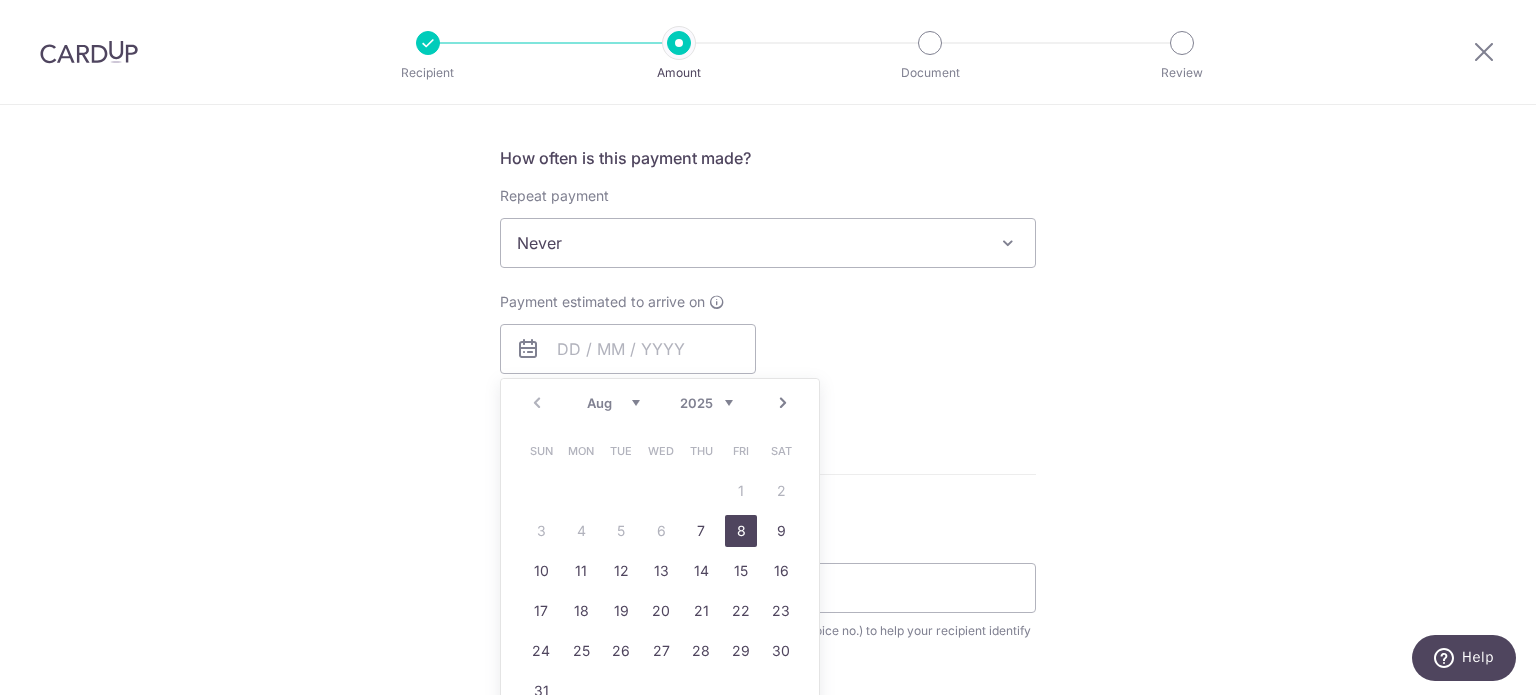 click on "8" at bounding box center (741, 531) 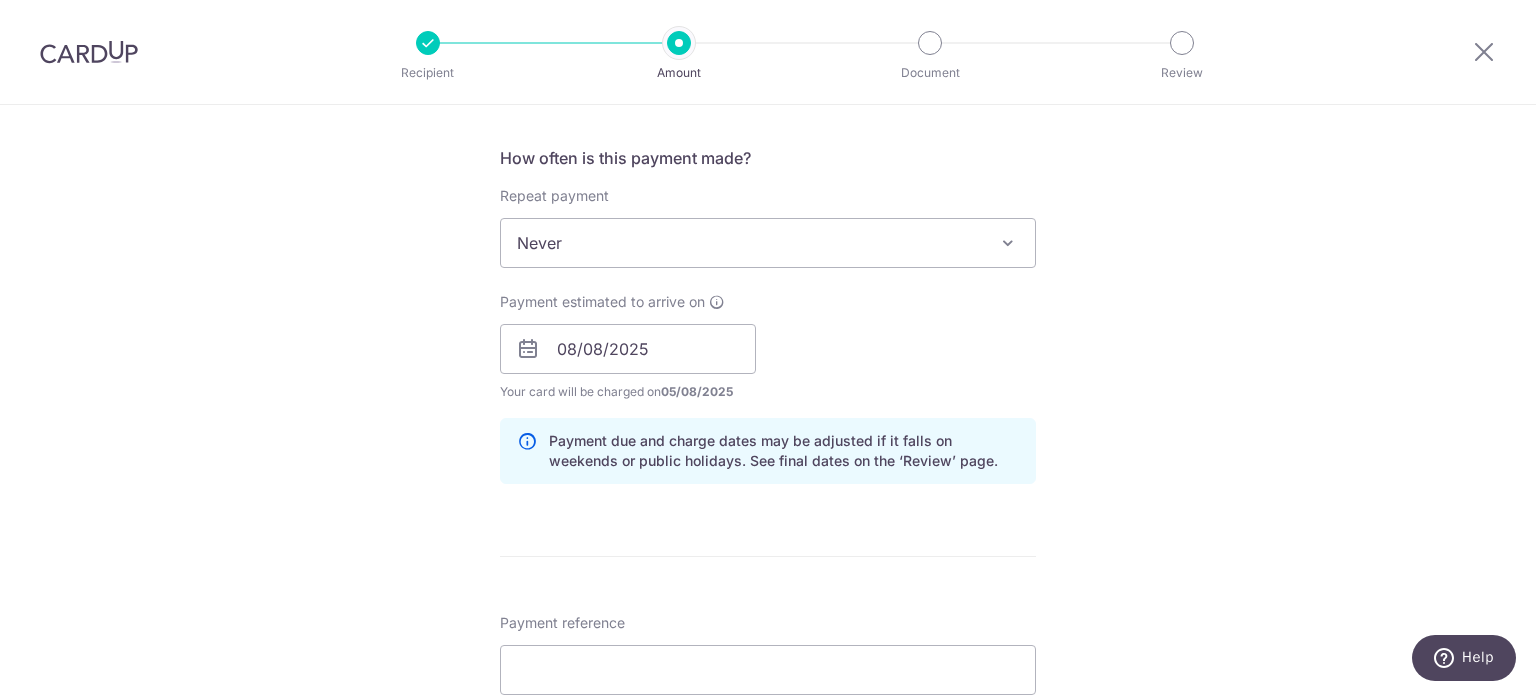 scroll, scrollTop: 1100, scrollLeft: 0, axis: vertical 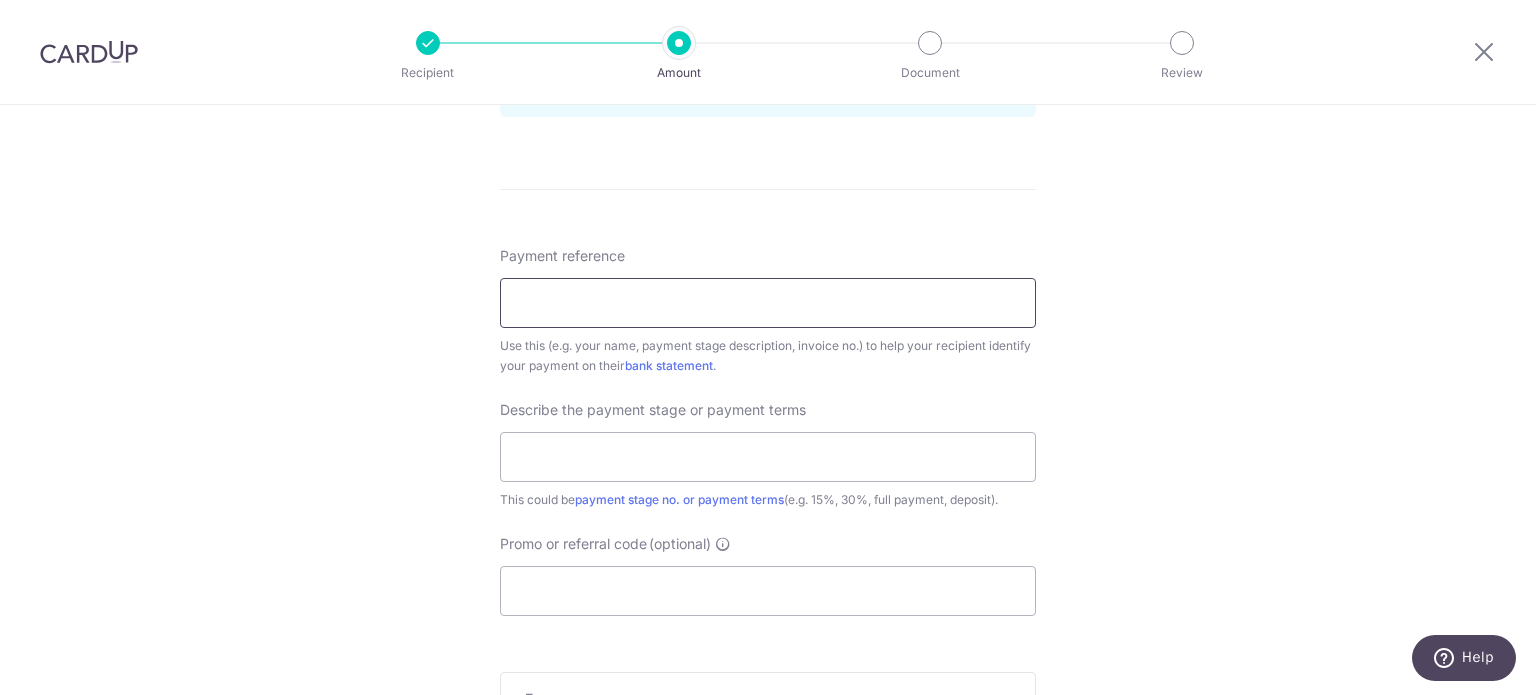 click on "Payment reference" at bounding box center (768, 303) 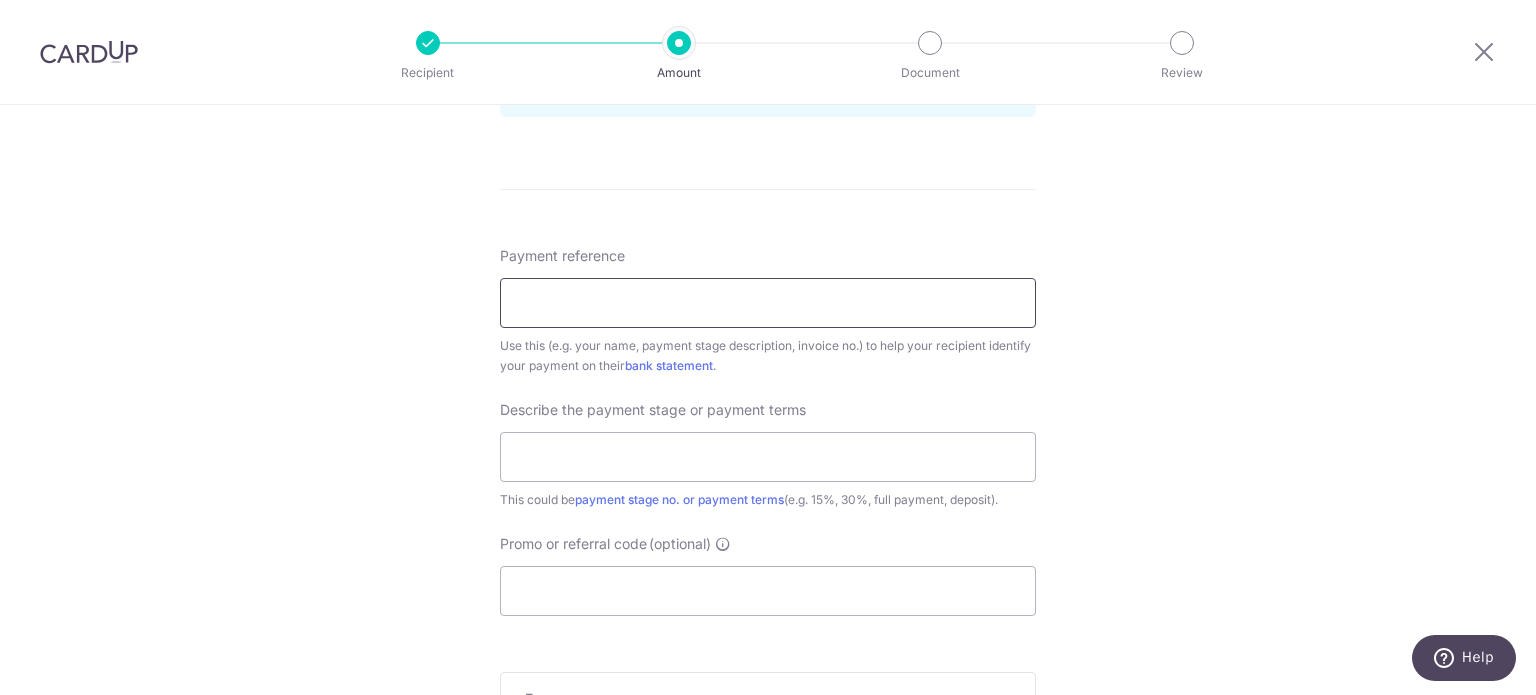 type on "Alice Renov" 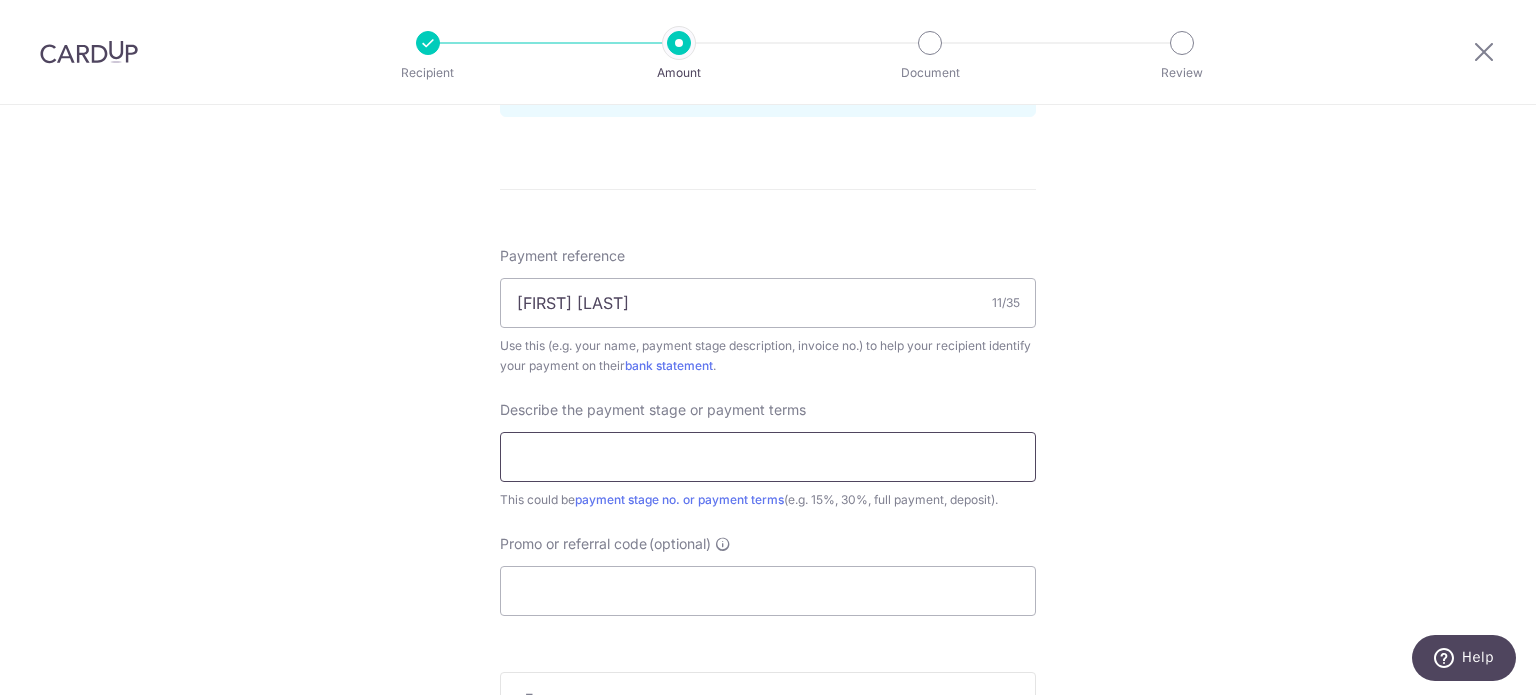 click at bounding box center [768, 457] 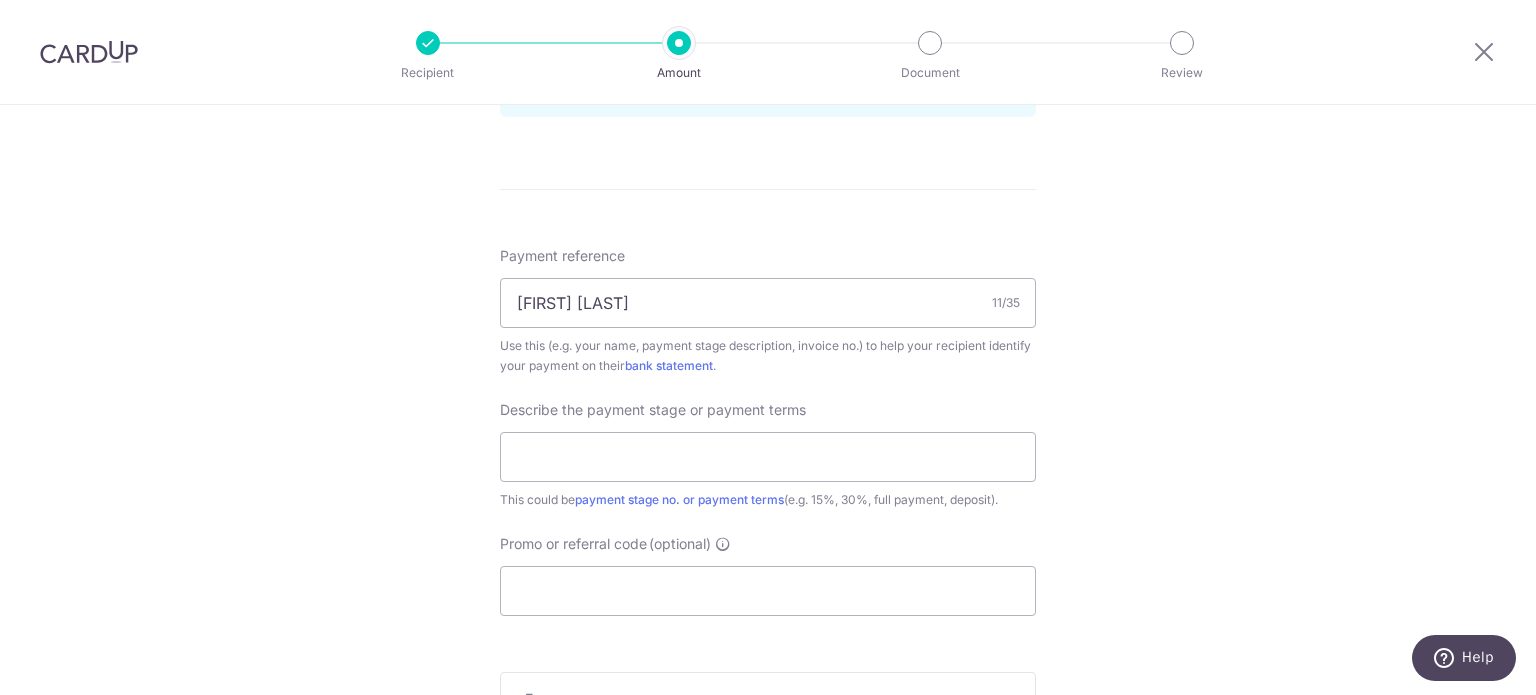 click on "Tell us more about your payment
Enter payment amount
SGD
2,000.00
2000.00
Select Card
**** 2991
Add credit card
Your Cards
**** 2991
Secure 256-bit SSL
Text
New card details
Card
Secure 256-bit SSL" at bounding box center [768, 17] 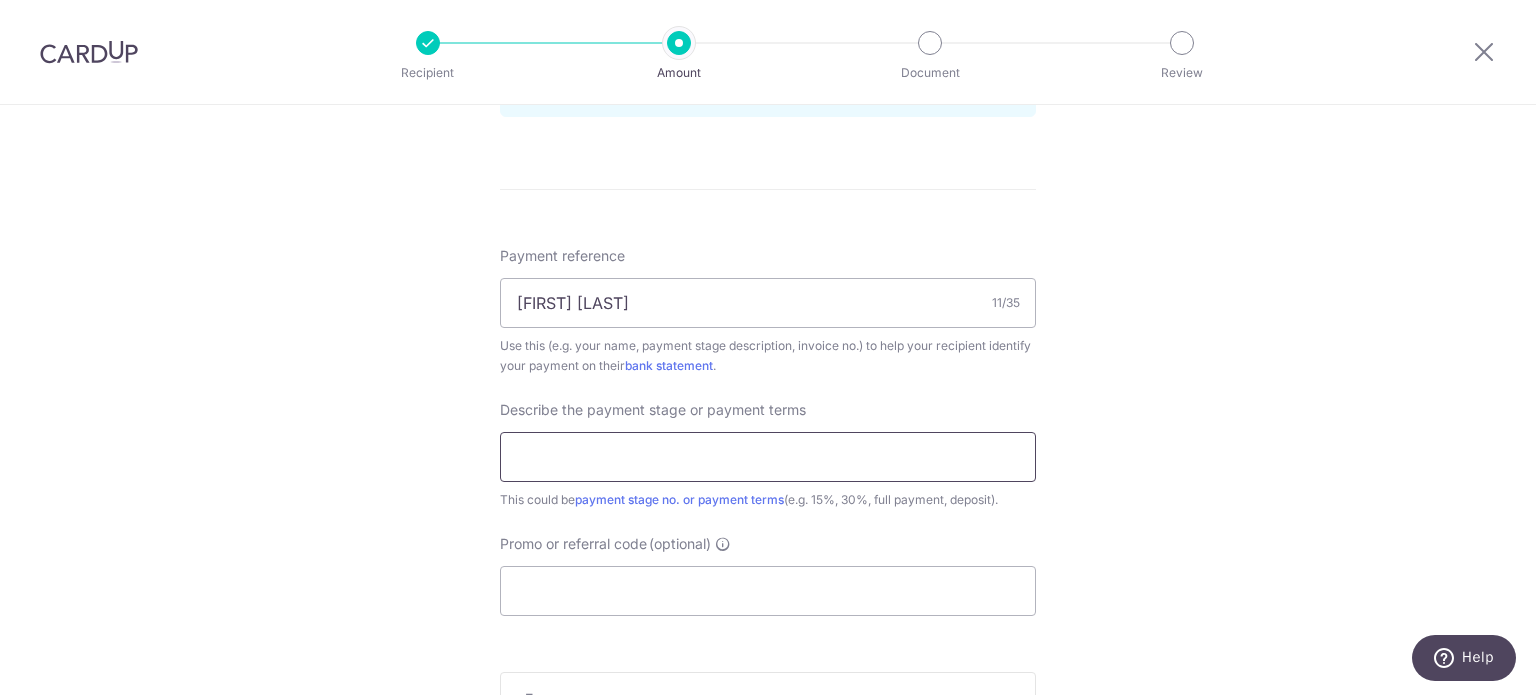 click at bounding box center [768, 457] 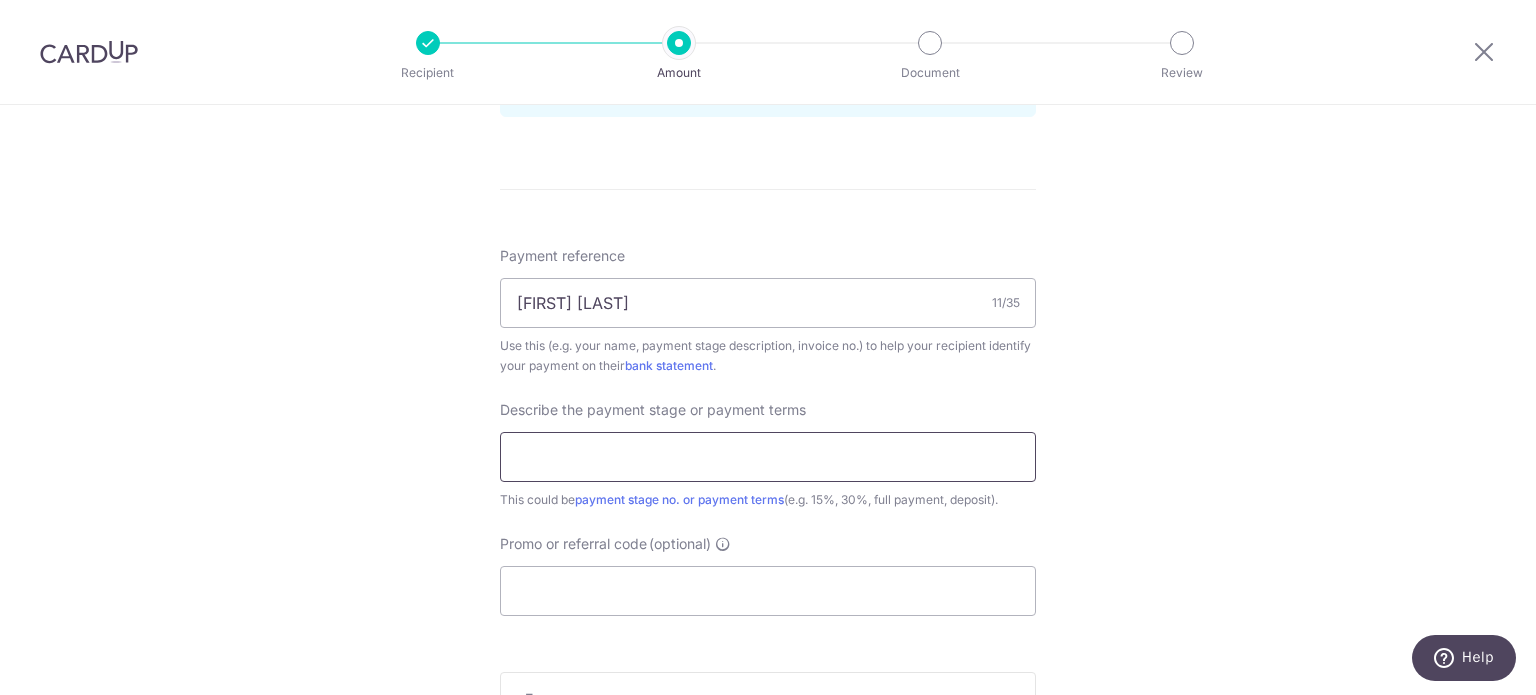 click at bounding box center [768, 457] 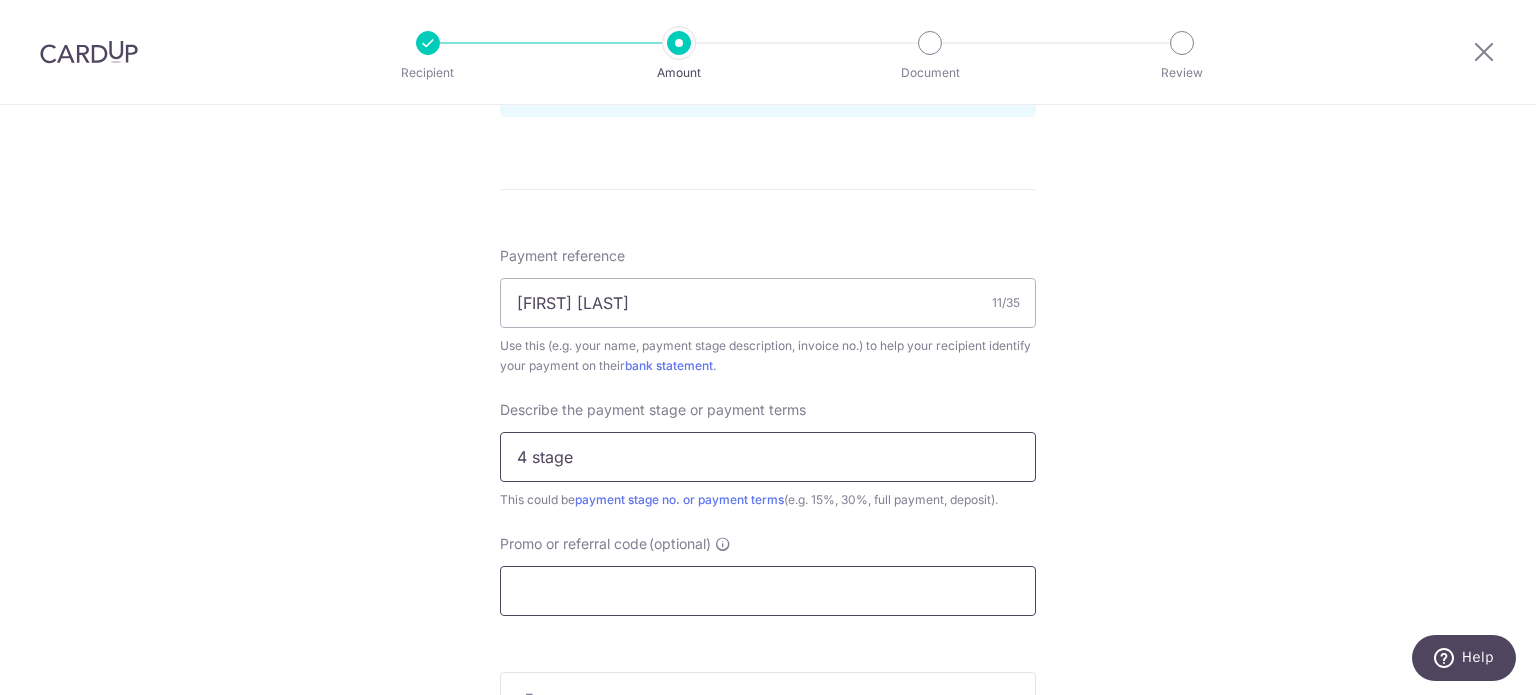 type on "4 stage" 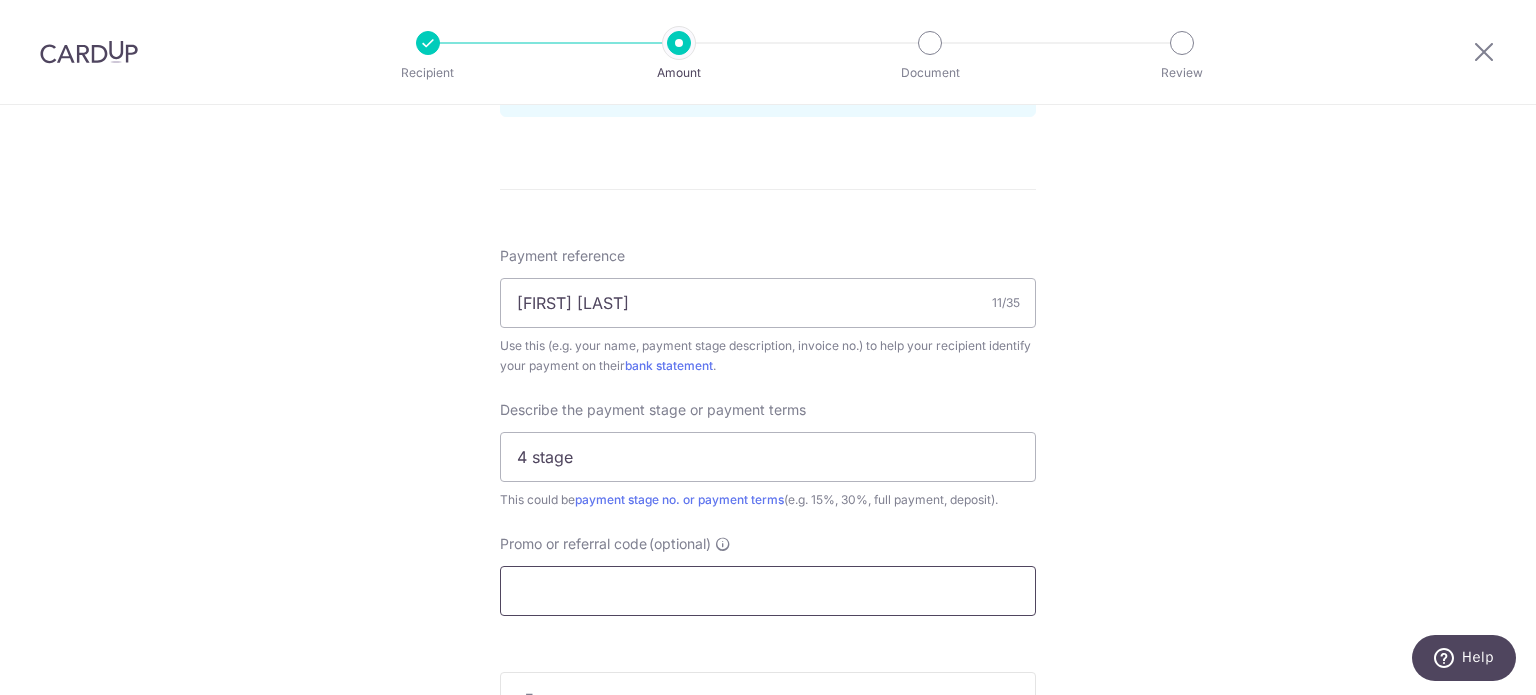 click on "Promo or referral code
(optional)" at bounding box center [768, 591] 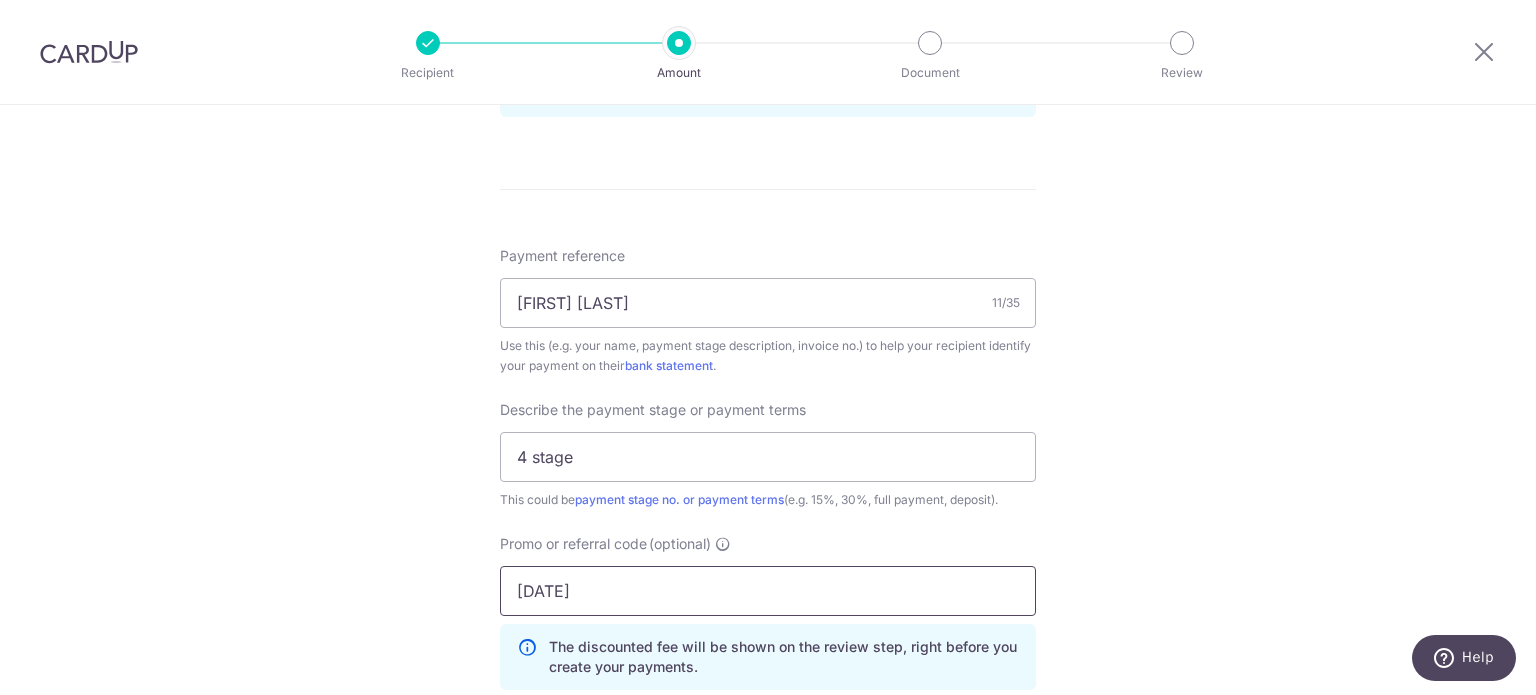 type on "SGBIRTHDAY2025" 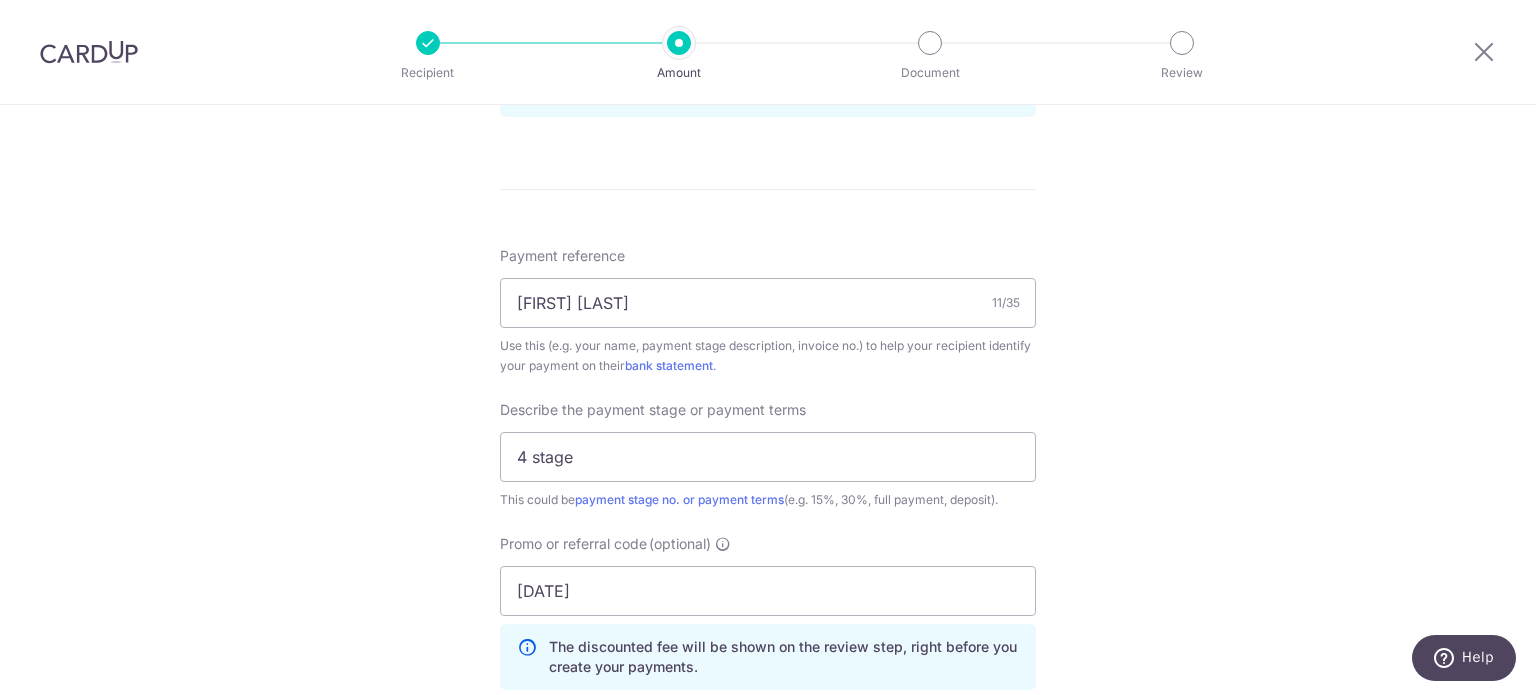 click on "Tell us more about your payment
Enter payment amount
SGD
2,000.00
2000.00
Select Card
**** 2991
Add credit card
Your Cards
**** 2991
Secure 256-bit SSL
Text
New card details
Card
Secure 256-bit SSL" at bounding box center [768, 62] 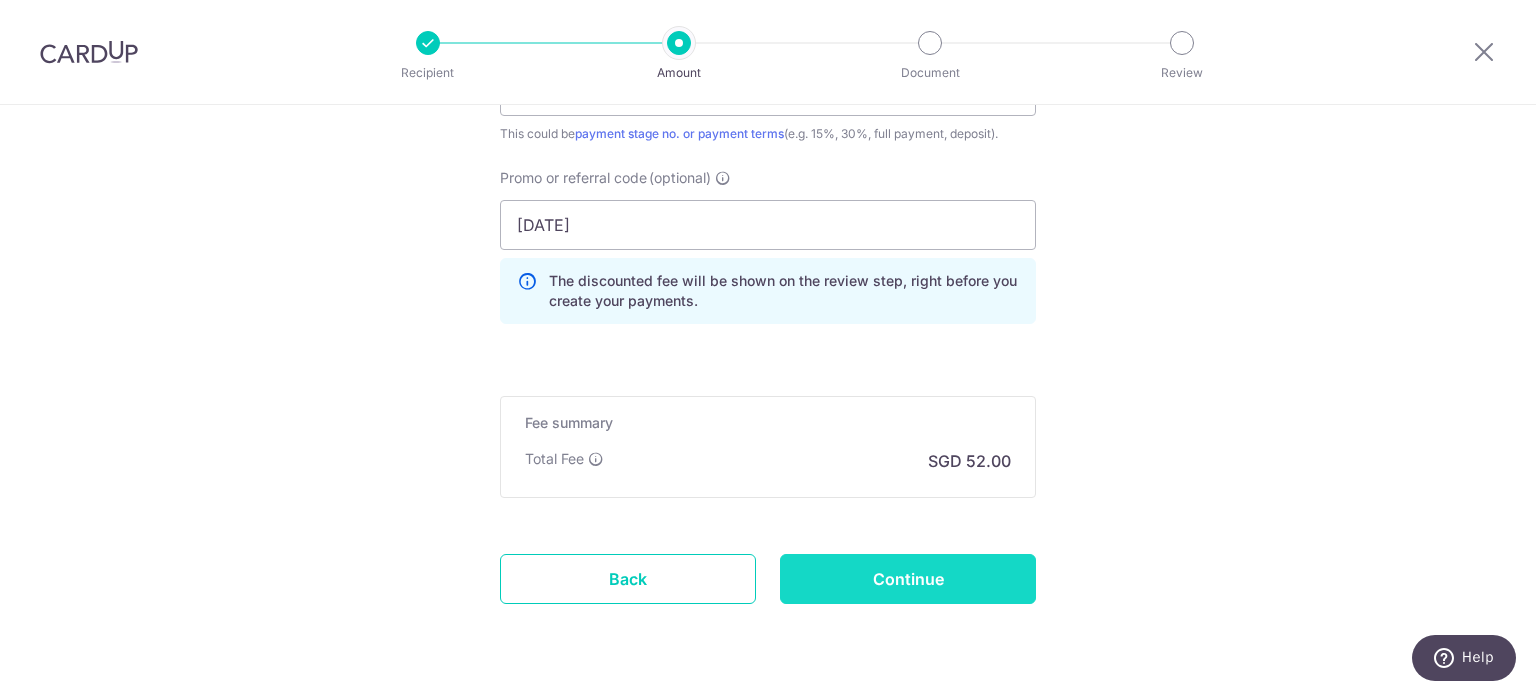 click on "Continue" at bounding box center (908, 579) 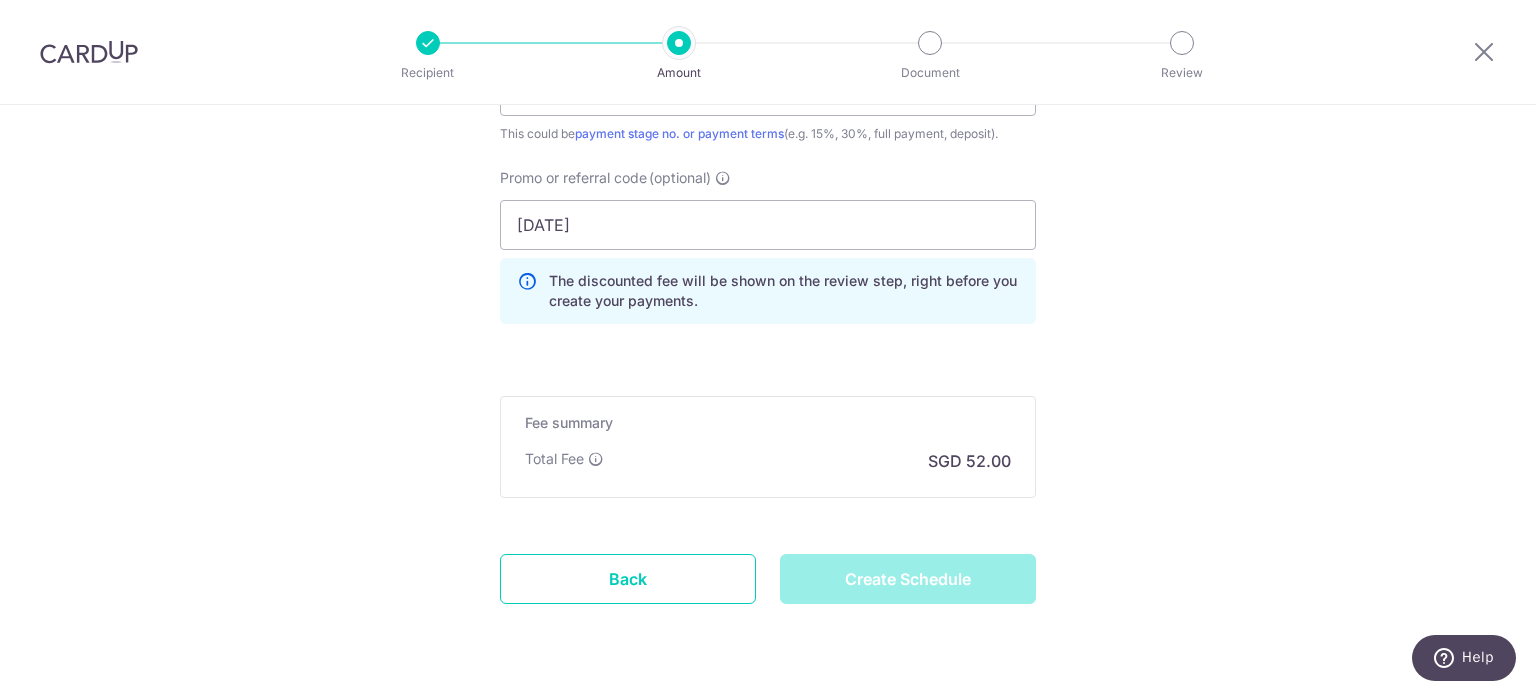 type on "Create Schedule" 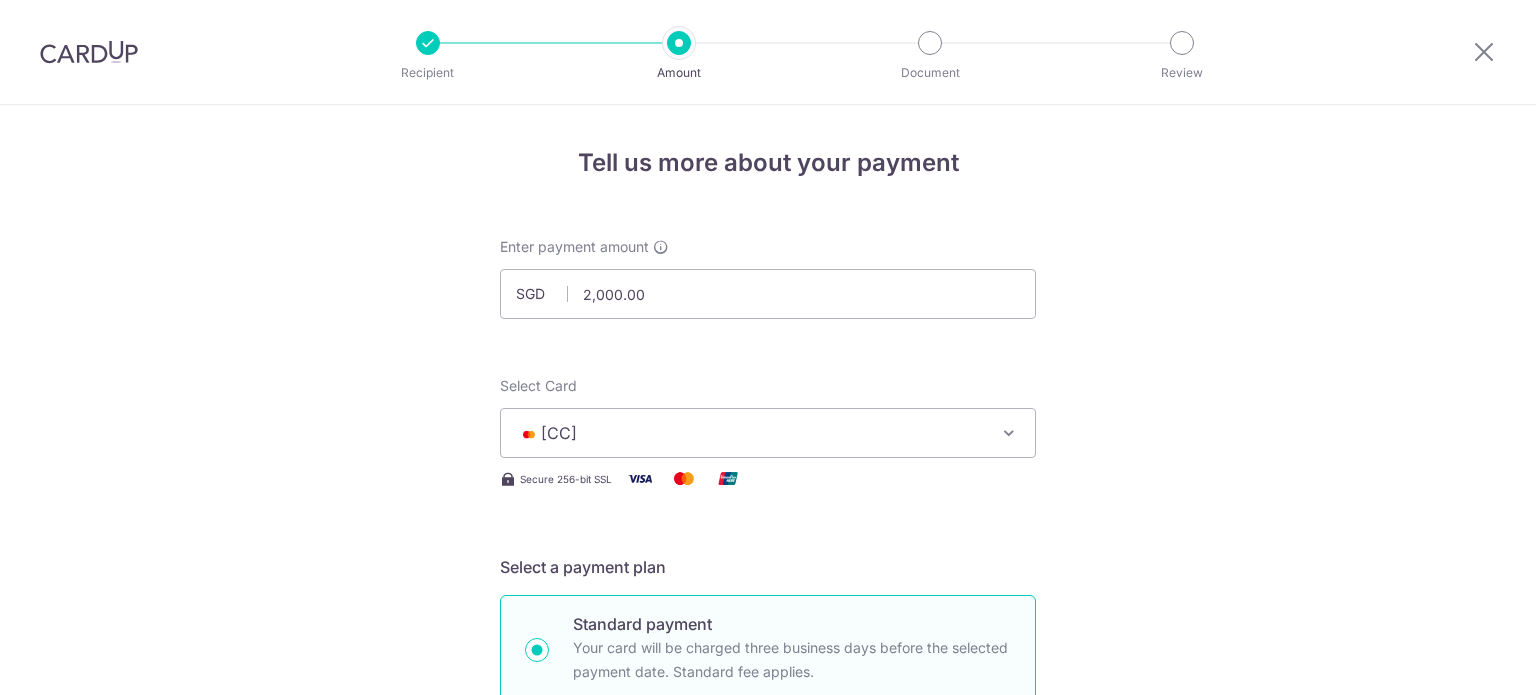 scroll, scrollTop: 0, scrollLeft: 0, axis: both 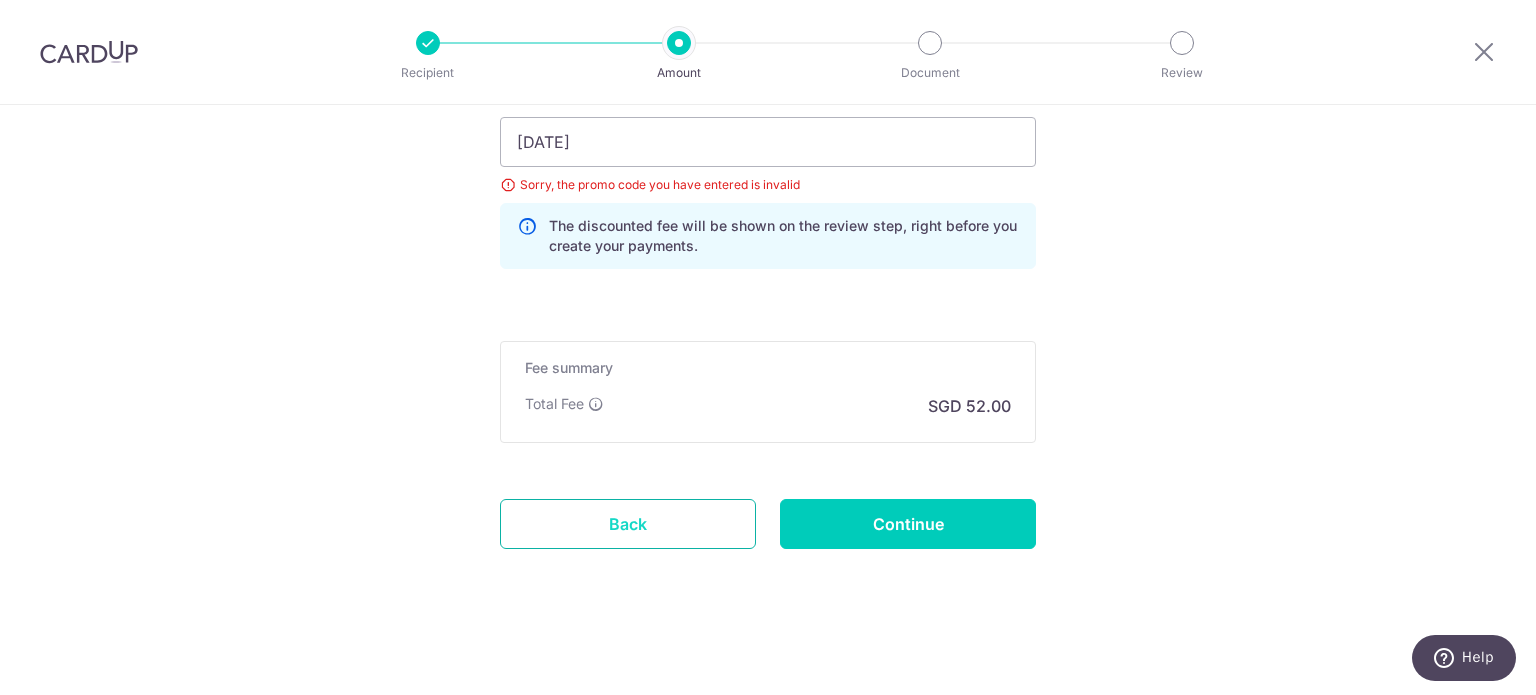 click on "Back" at bounding box center (628, 524) 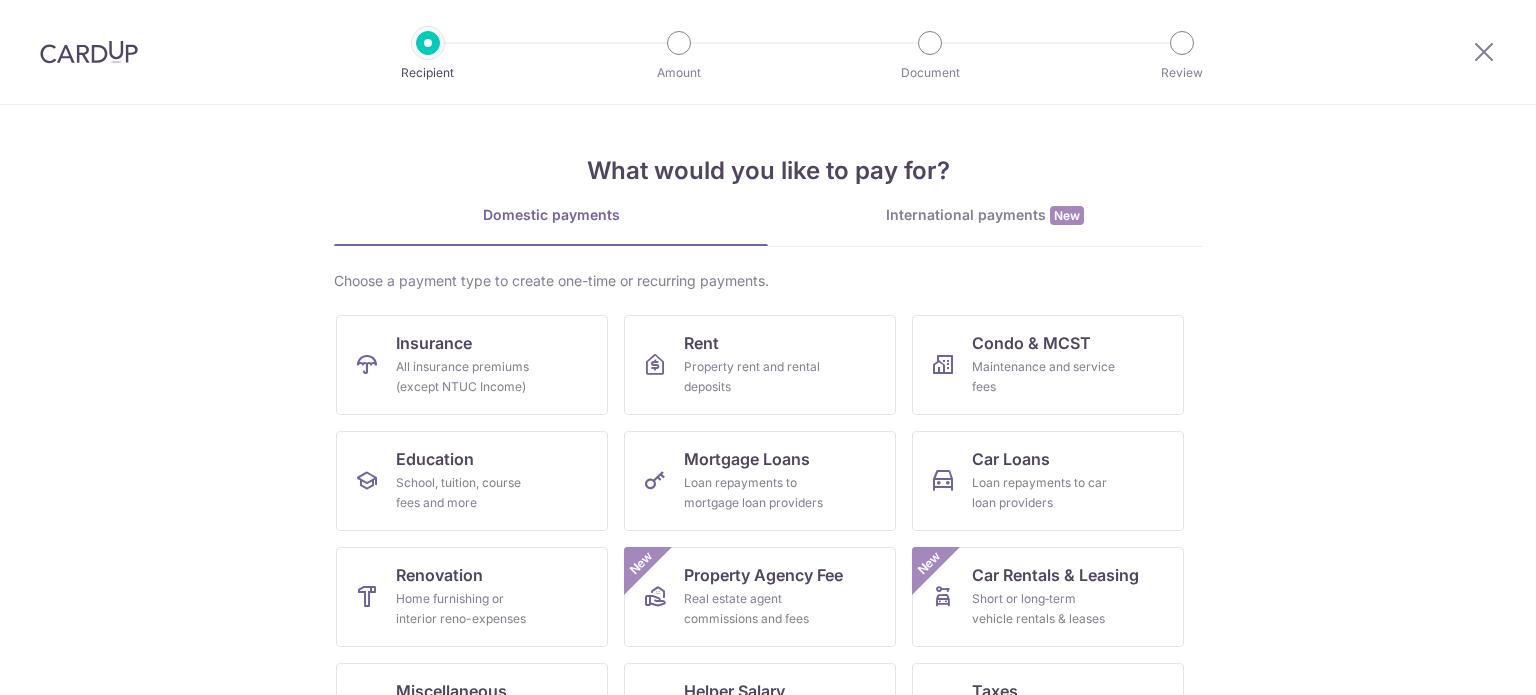 click at bounding box center (1484, 52) 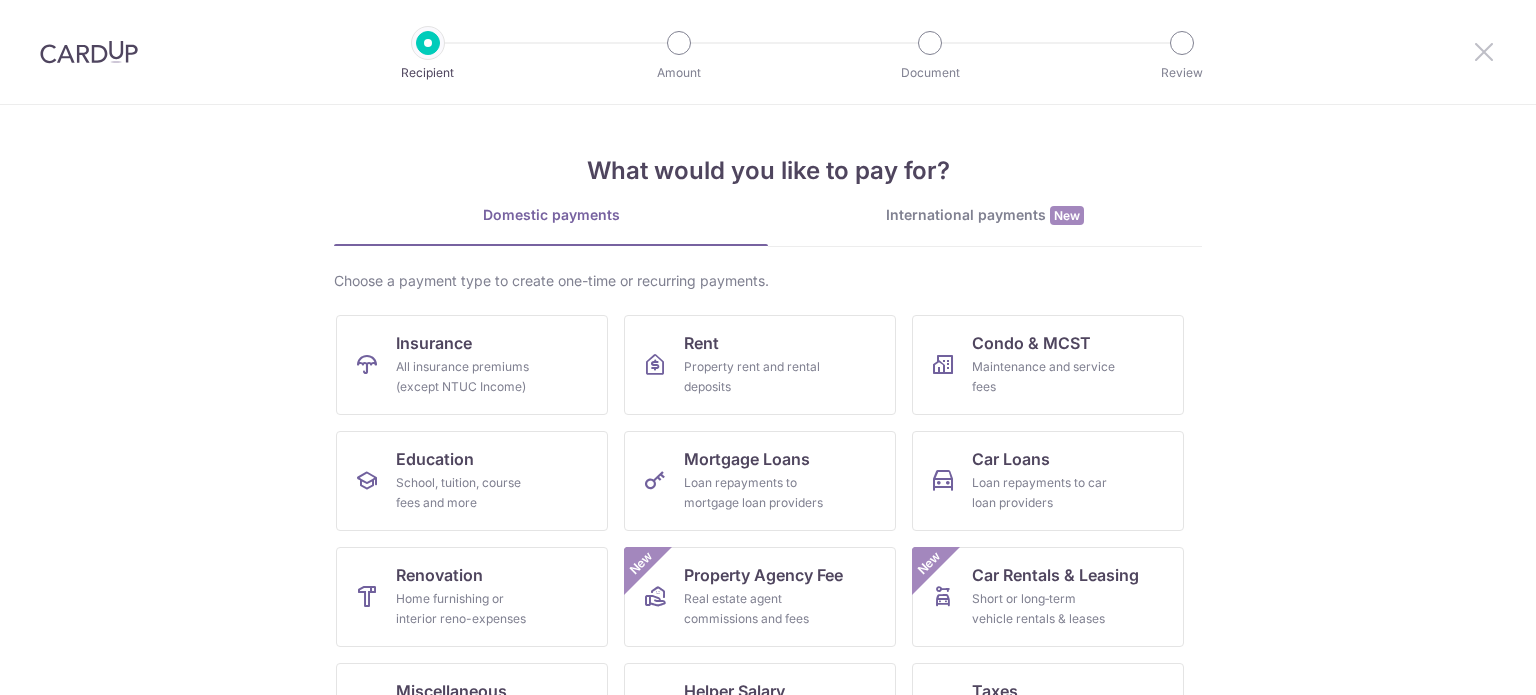 click at bounding box center (1484, 51) 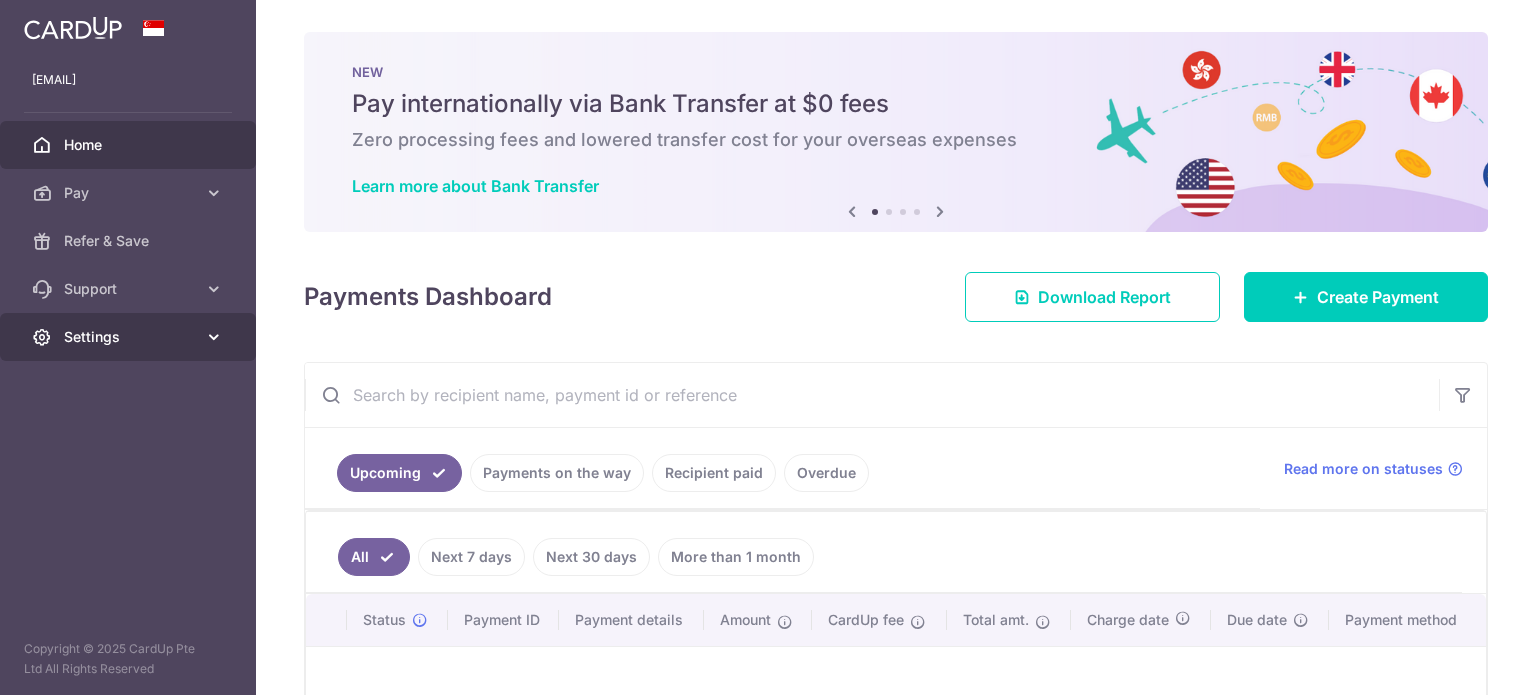 click on "Settings" at bounding box center [130, 337] 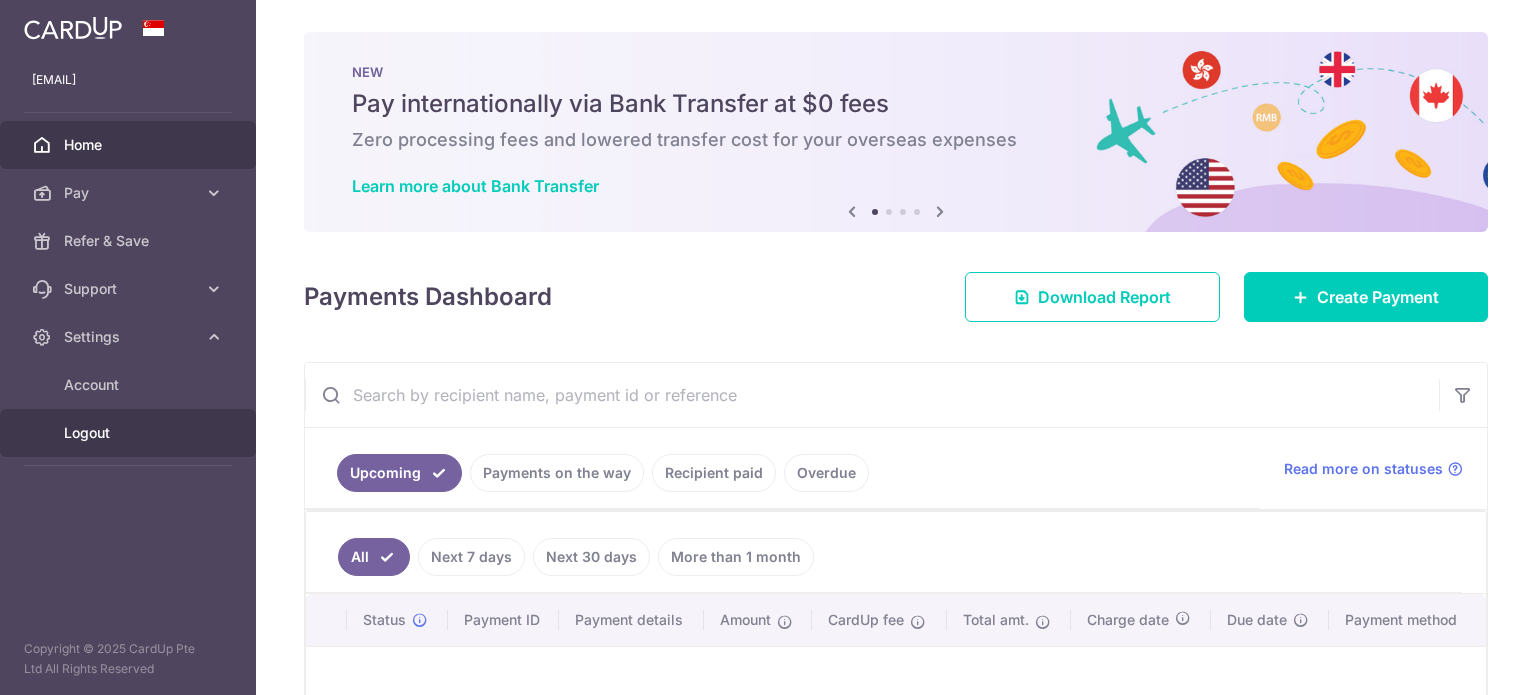 click on "Logout" at bounding box center [130, 433] 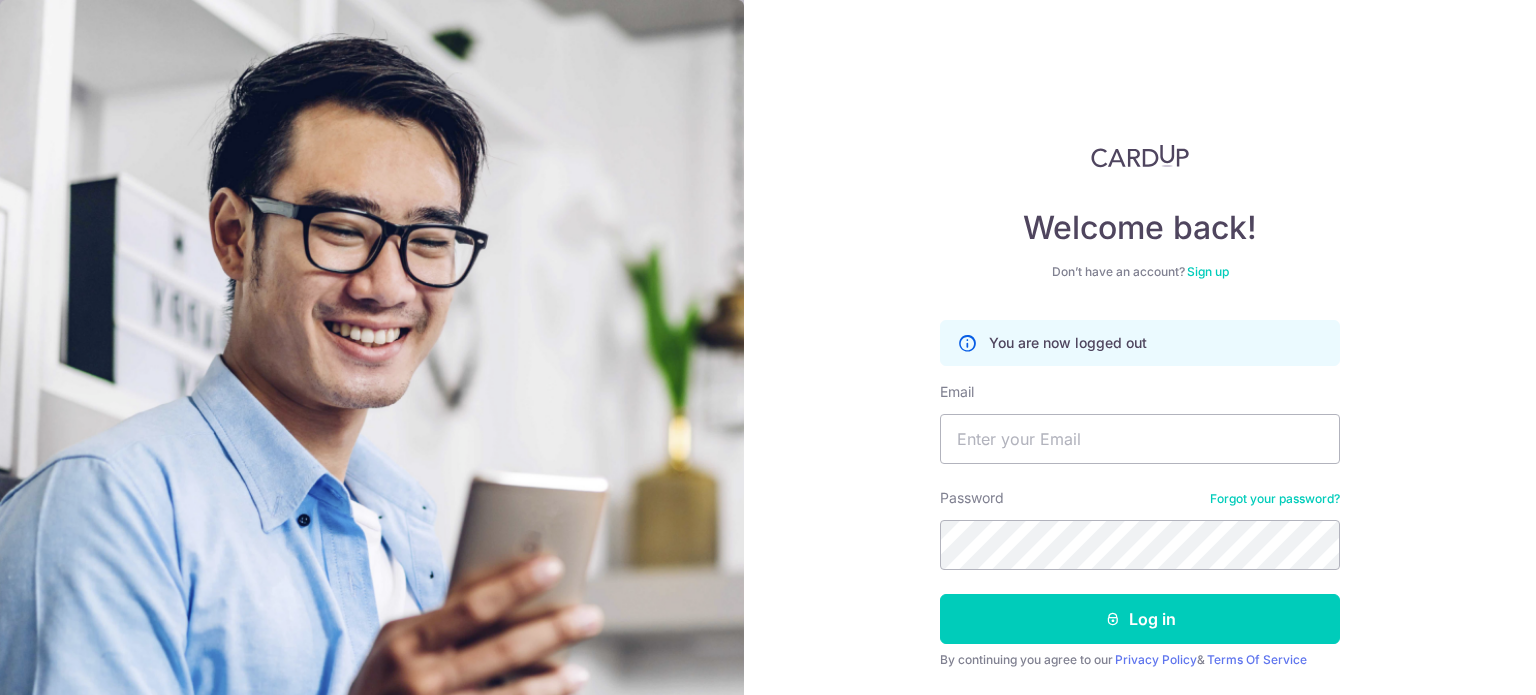 scroll, scrollTop: 0, scrollLeft: 0, axis: both 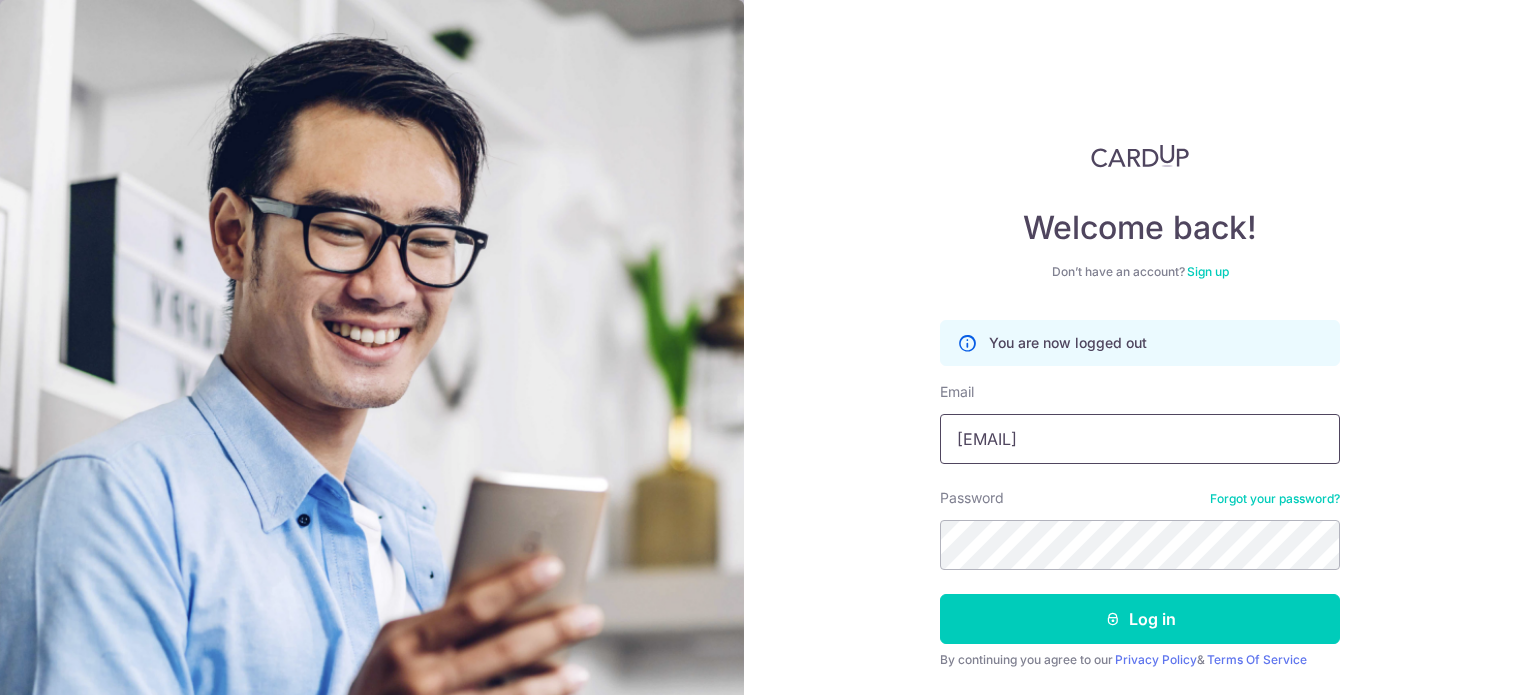 drag, startPoint x: 1104, startPoint y: 440, endPoint x: 546, endPoint y: 451, distance: 558.1084 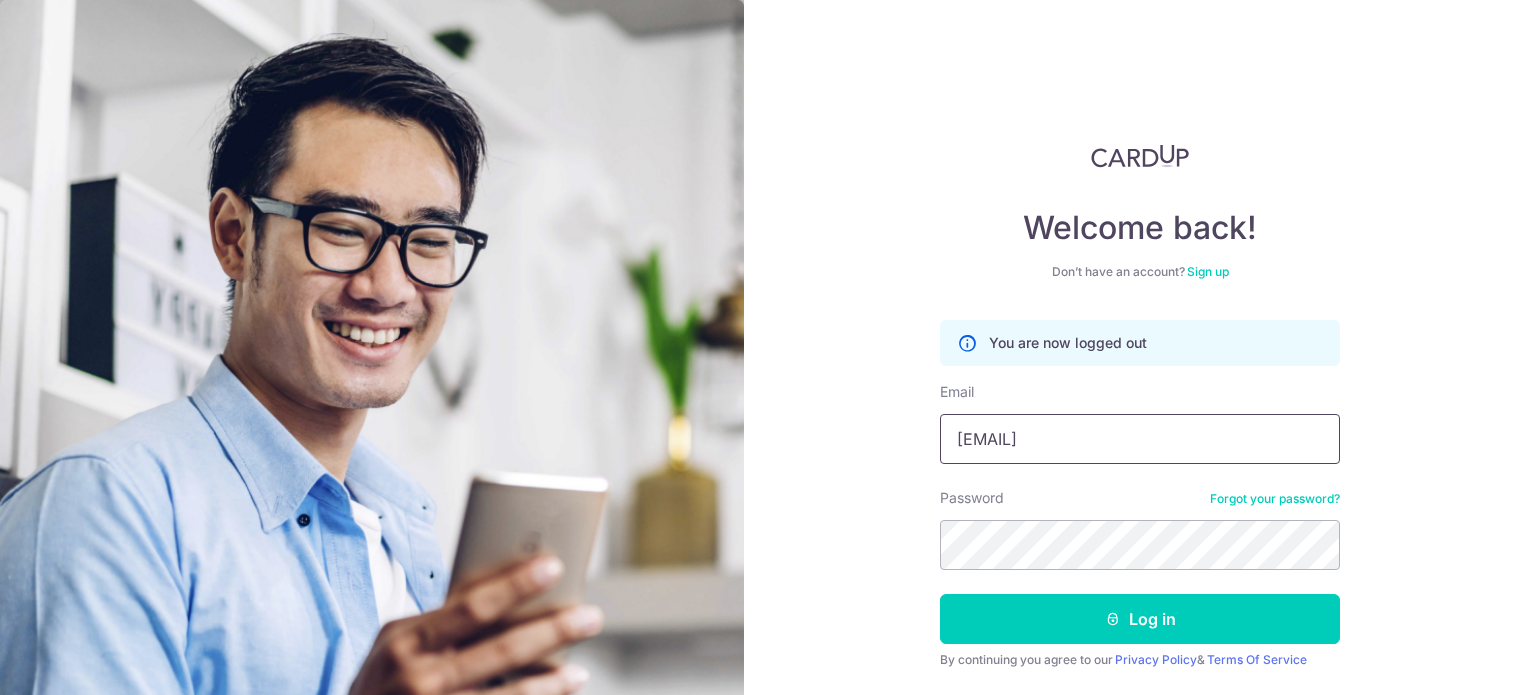 type on "[EMAIL]" 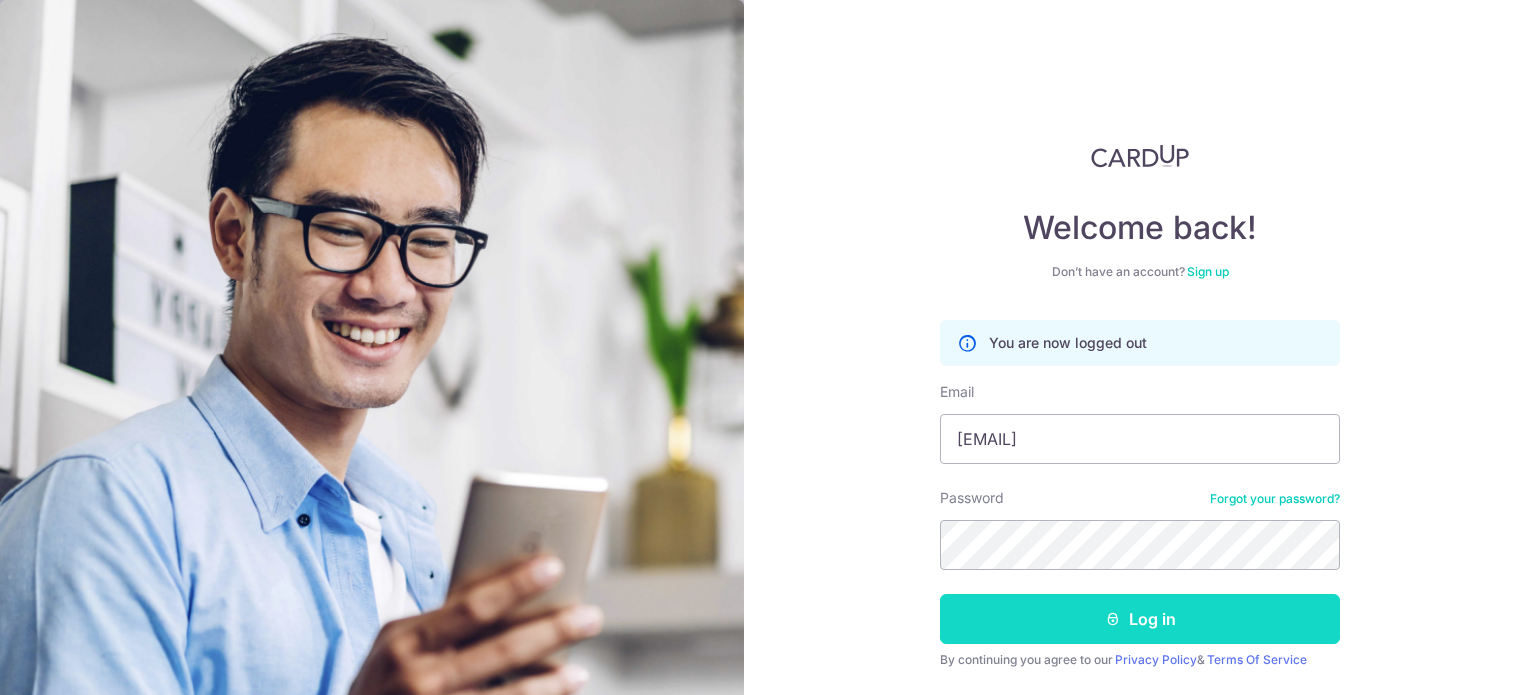 click on "Log in" at bounding box center (1140, 619) 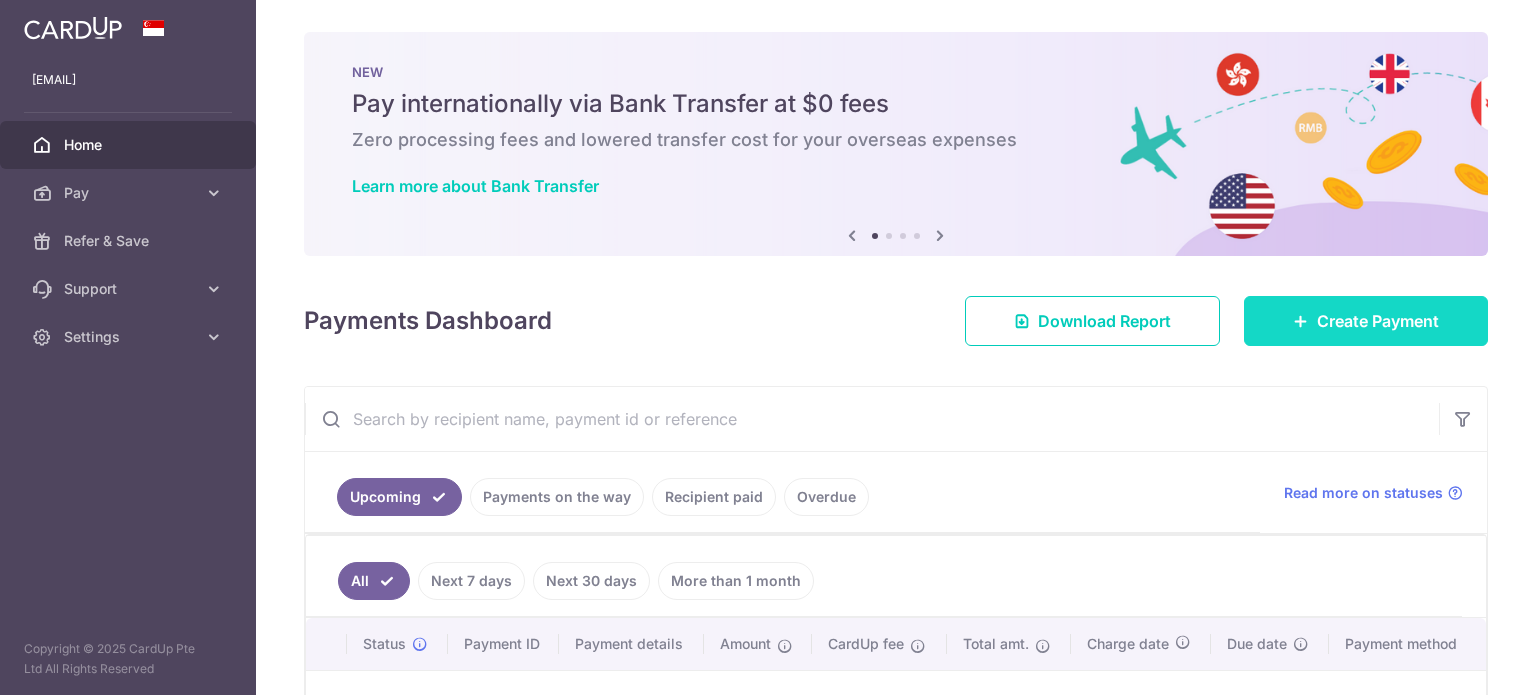 scroll, scrollTop: 0, scrollLeft: 0, axis: both 